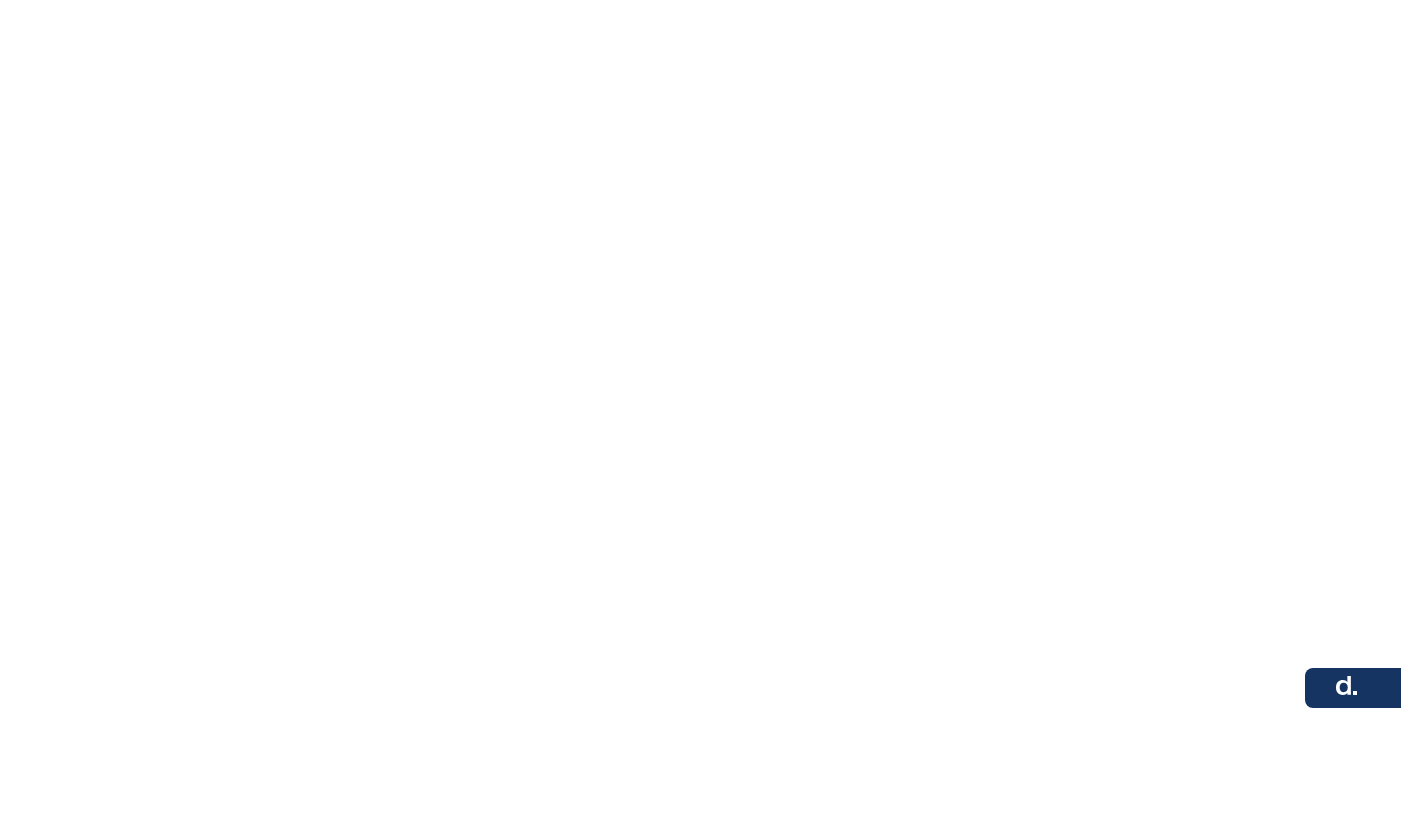 scroll, scrollTop: 0, scrollLeft: 0, axis: both 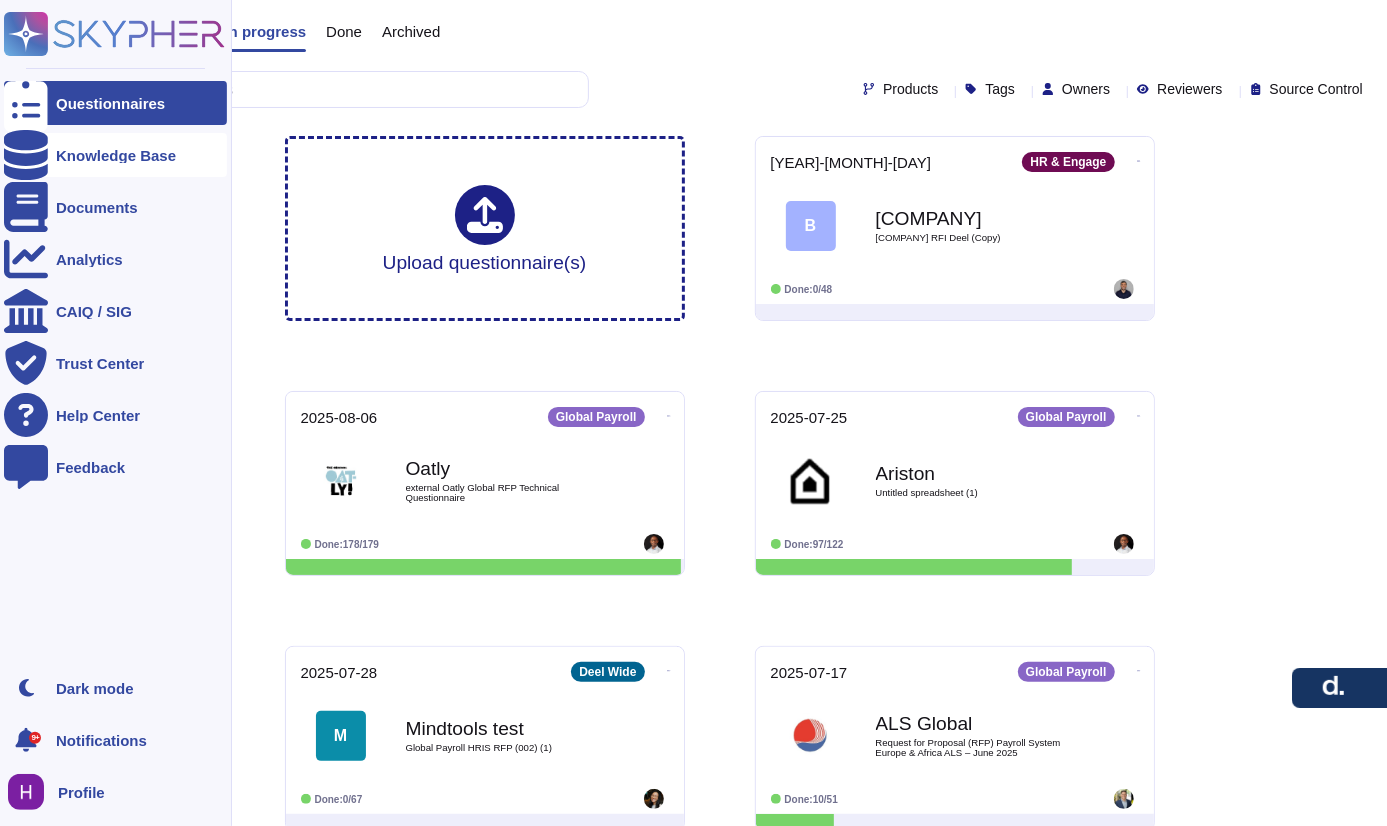drag, startPoint x: 115, startPoint y: 197, endPoint x: 138, endPoint y: 167, distance: 37.802116 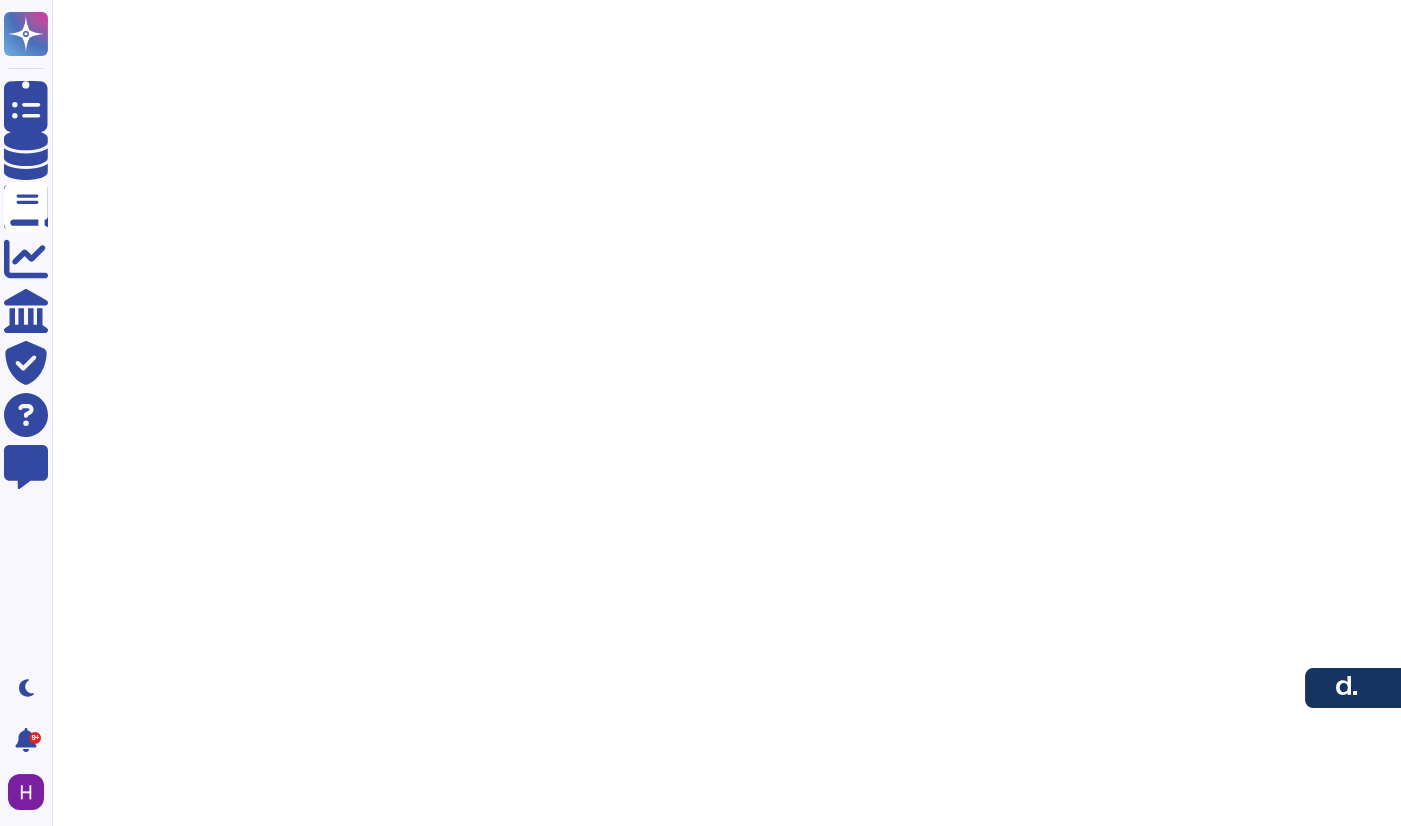 click at bounding box center [726, 70] 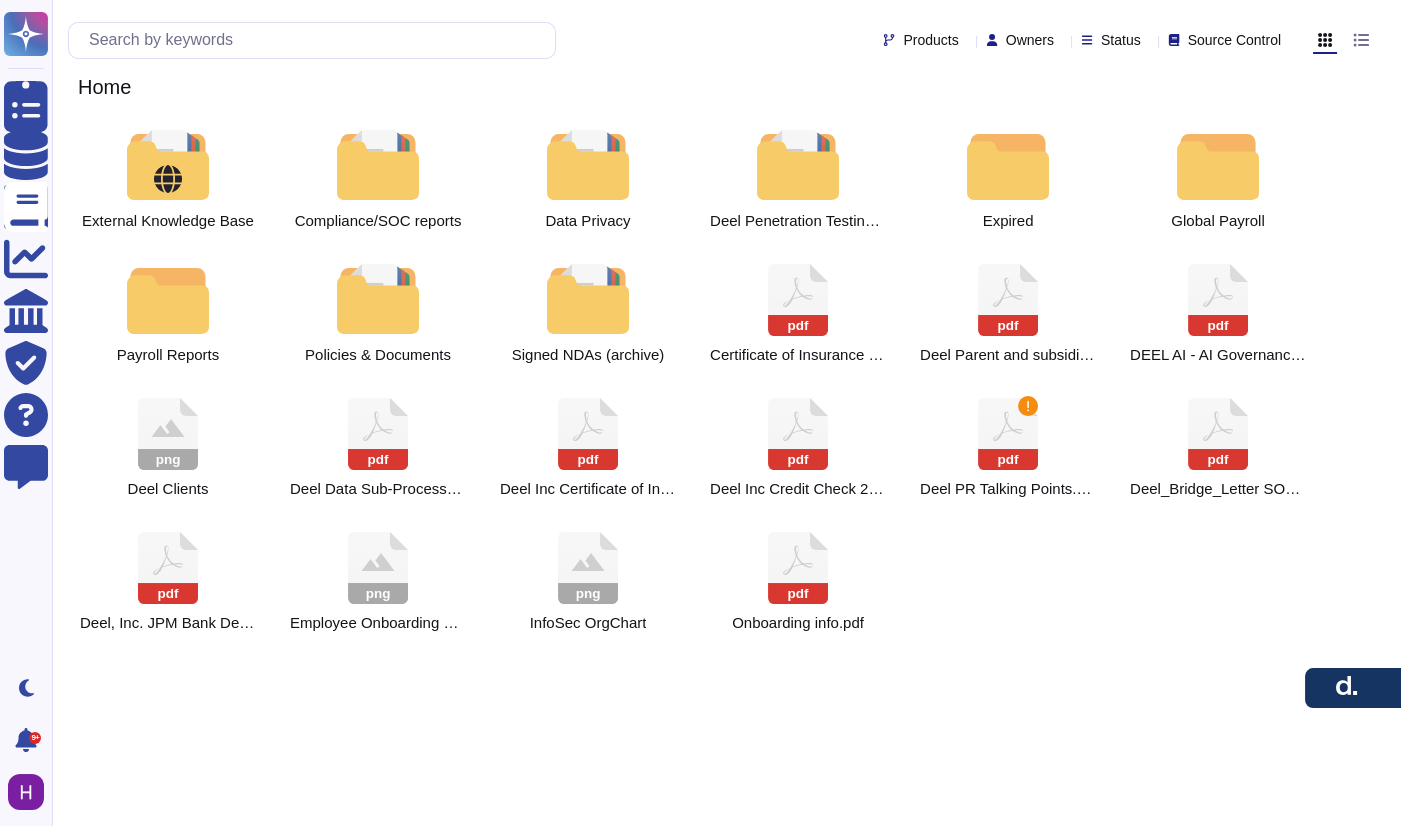 click on "Home" at bounding box center [726, 87] 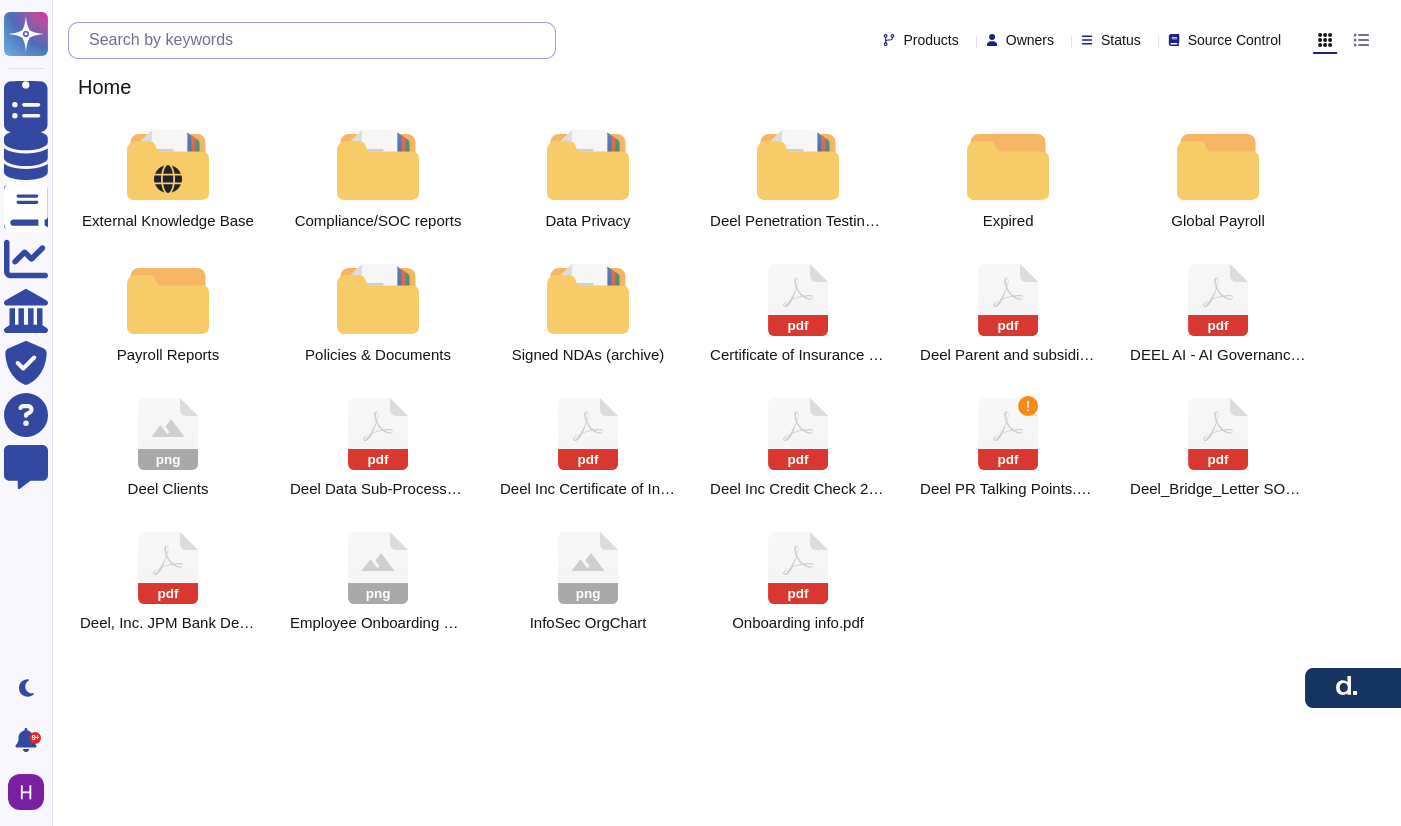 click at bounding box center [317, 40] 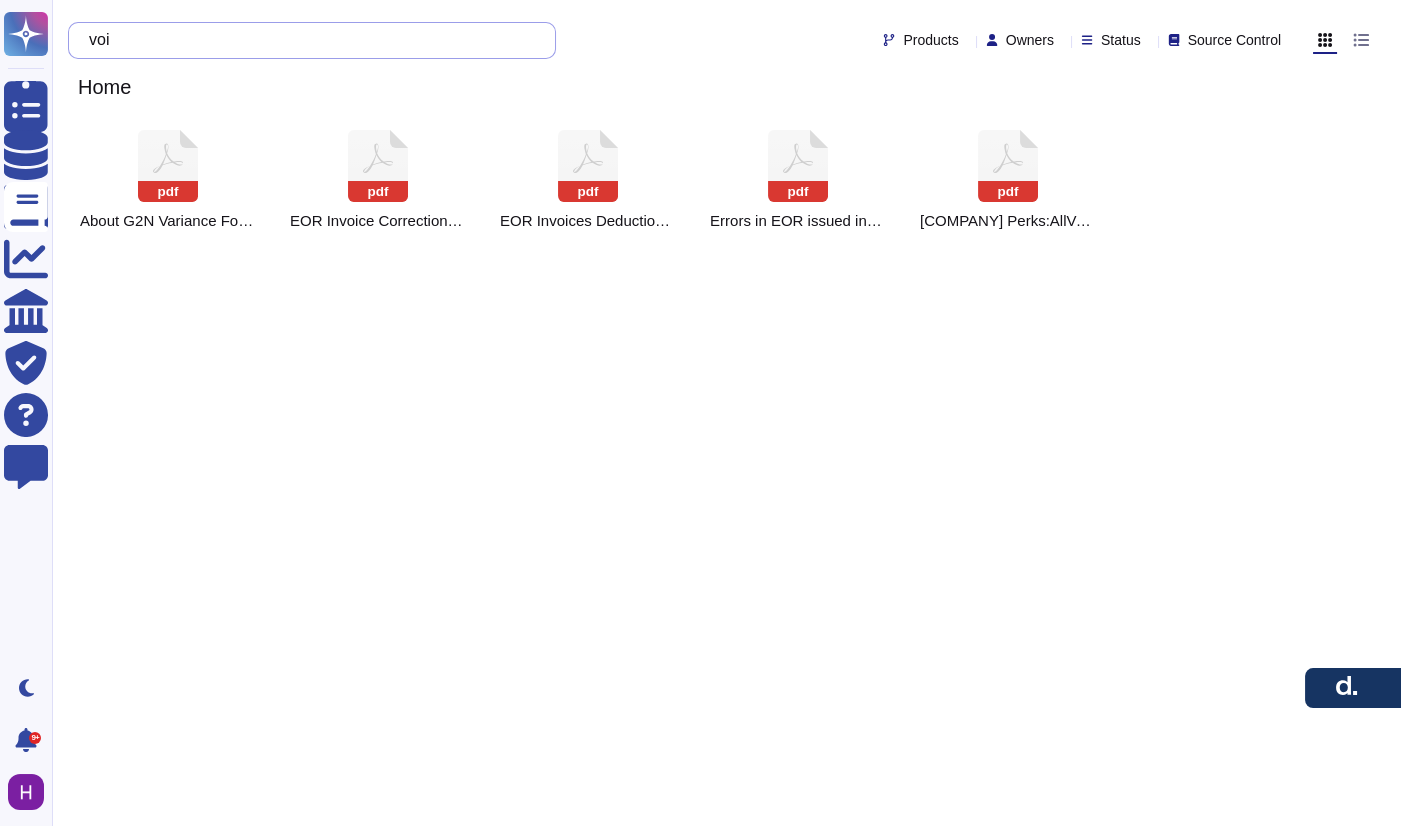 type on "voi" 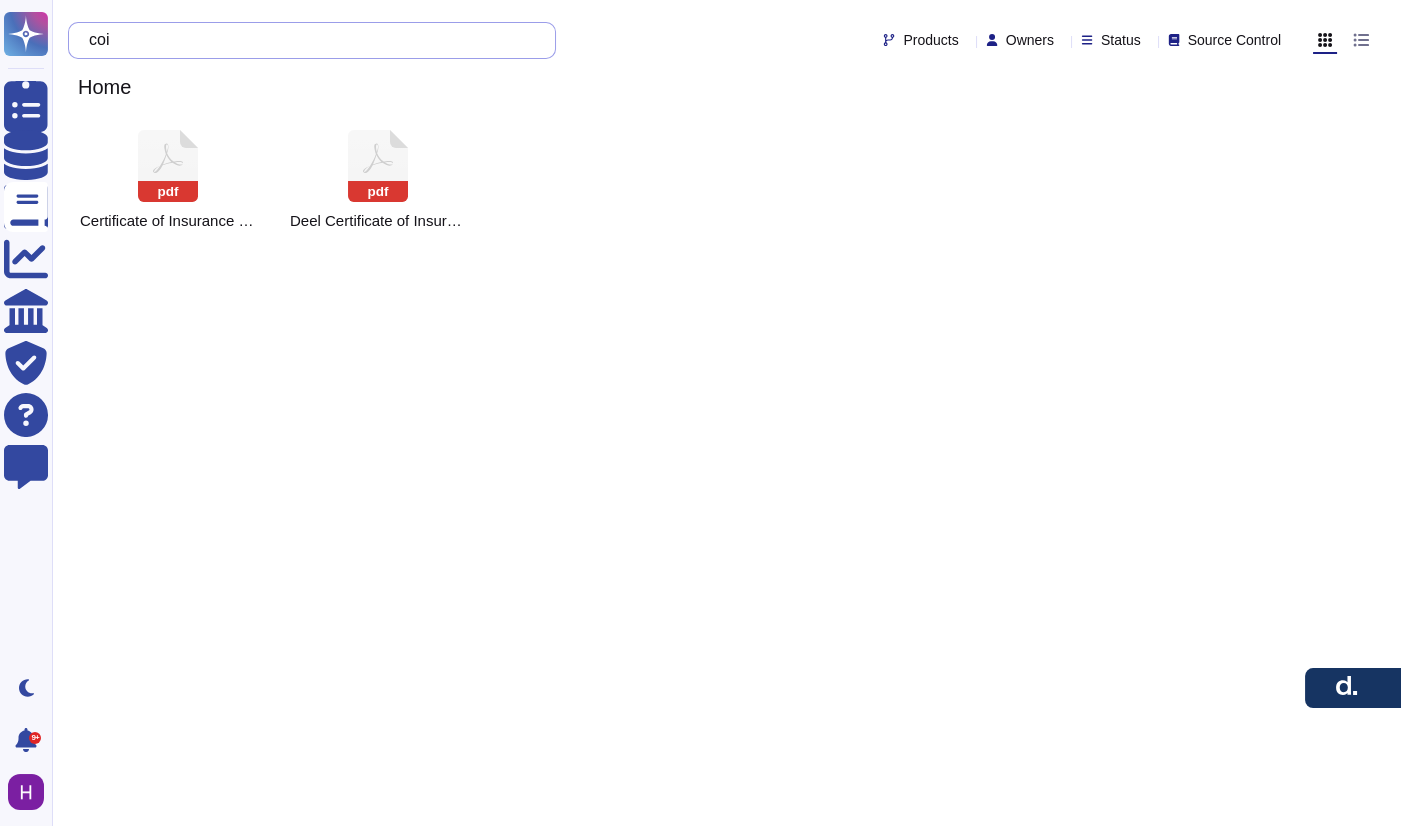 type on "coi" 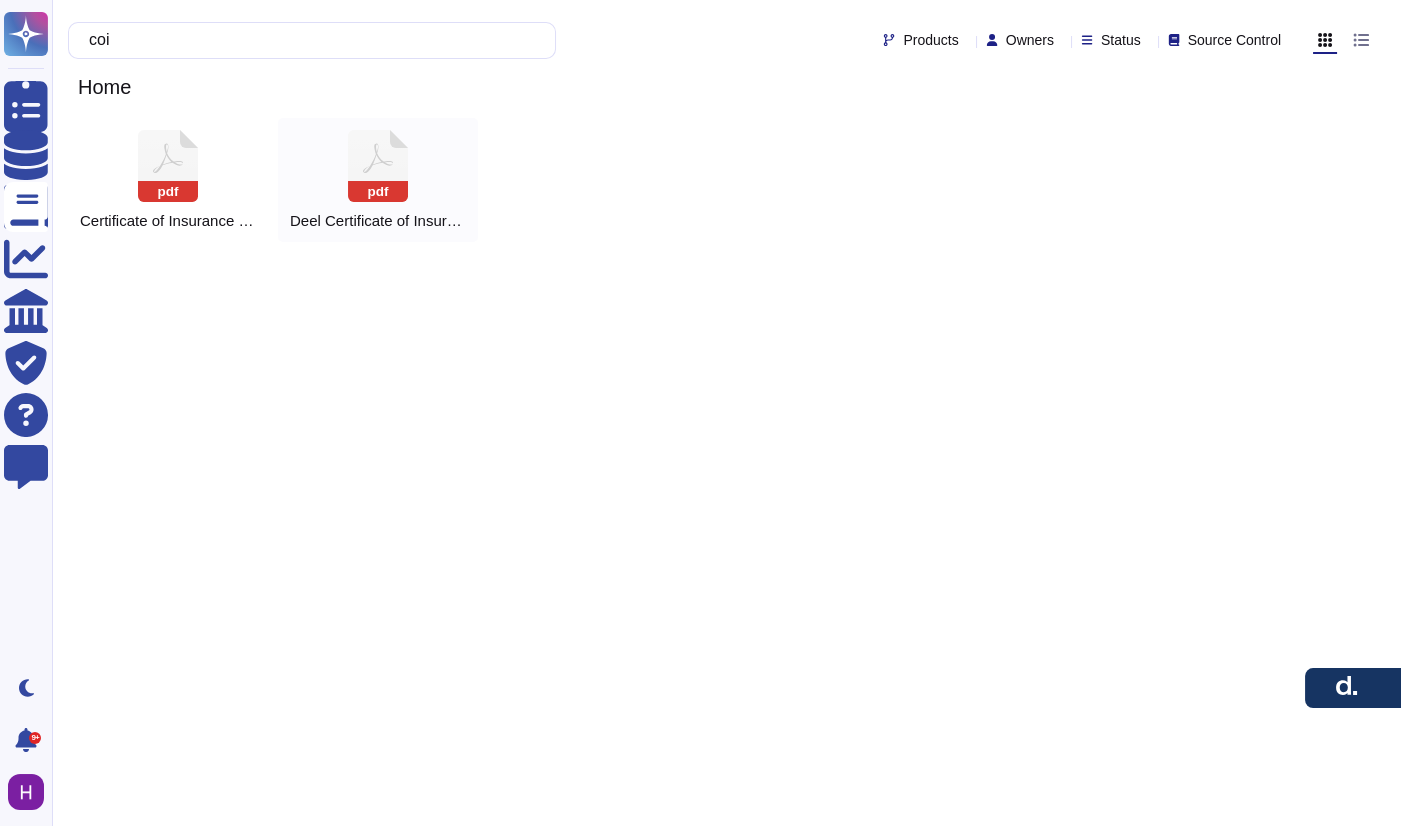 click 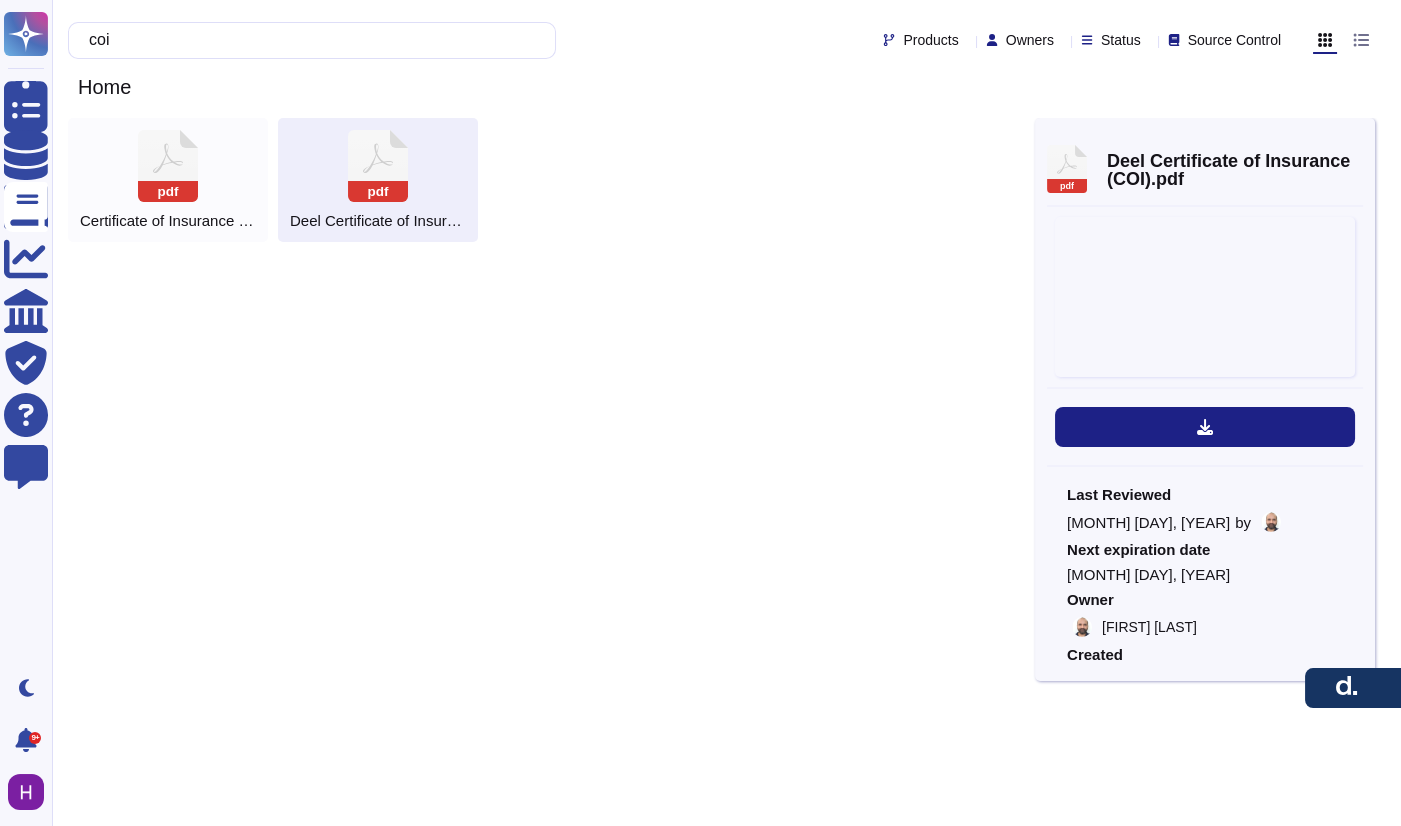 click 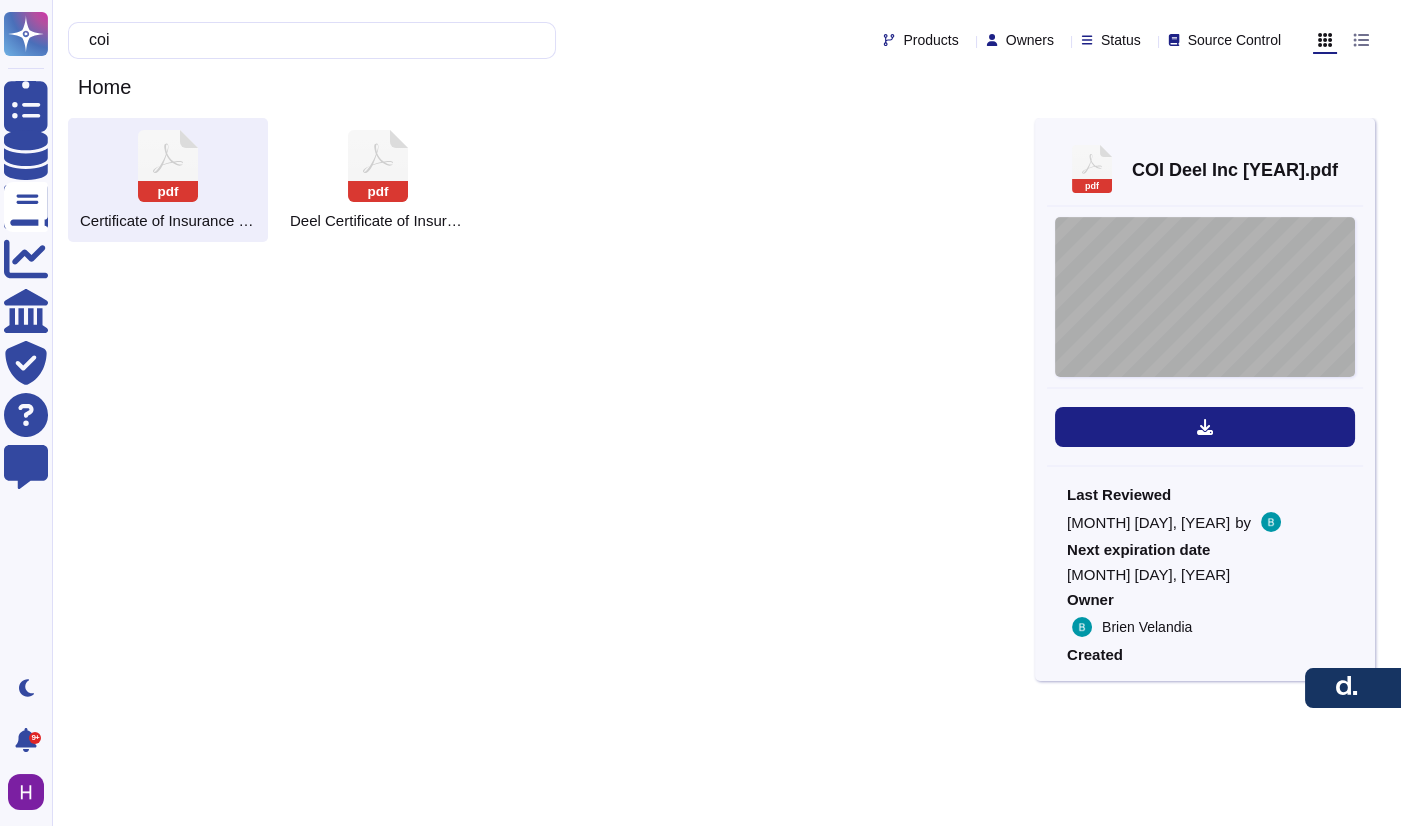 click on "SHOULD ANY OF THE ABOVE DESCRIBED POLICIES BE CANCELLED BEFORE THE EXPIRATION DATE THEREOF, NOTICE WILL BE DELIVERED IN ACCORDANCE WITH THE POLICY PROVISIONS. INSURER(S) AFFORDING COVERAGE INSURER F : INSURER E : INSURER D : INSURER C : INSURER B : INSURER A : NAIC # NAME: CONTACT (A/C, No): FAX E-MAIL ADDRESS: PRODUCER (A/C, No, Ext): PHONE INSURED REVISION NUMBER: CERTIFICATE NUMBER: COVERAGES IMPORTANT: If the certificate holder is an ADDITIONAL INSURED, the policy(ies) must have ADDITIONAL INSURED provisions or be endorsed. If SUBROGATION IS WAIVED, subject to the terms and conditions of the policy, certain policies may require an endorsement. A statement on this certificate does not confer rights to the certificate holder in lieu of such endorsement(s). THIS CERTIFICATE IS ISSUED AS A MATTER OF INFORMATION ONLY AND CONFERS NO RIGHTS UPON THE CERTIFICATE HOLDER. THIS CERTIFICATE DOES NOT AFFIRMATIVELY OR NEGATIVELY AMEND, EXTEND OR ALTER THE COVERAGE AFFORDED BY THE POLICIES. $" at bounding box center [1205, 297] 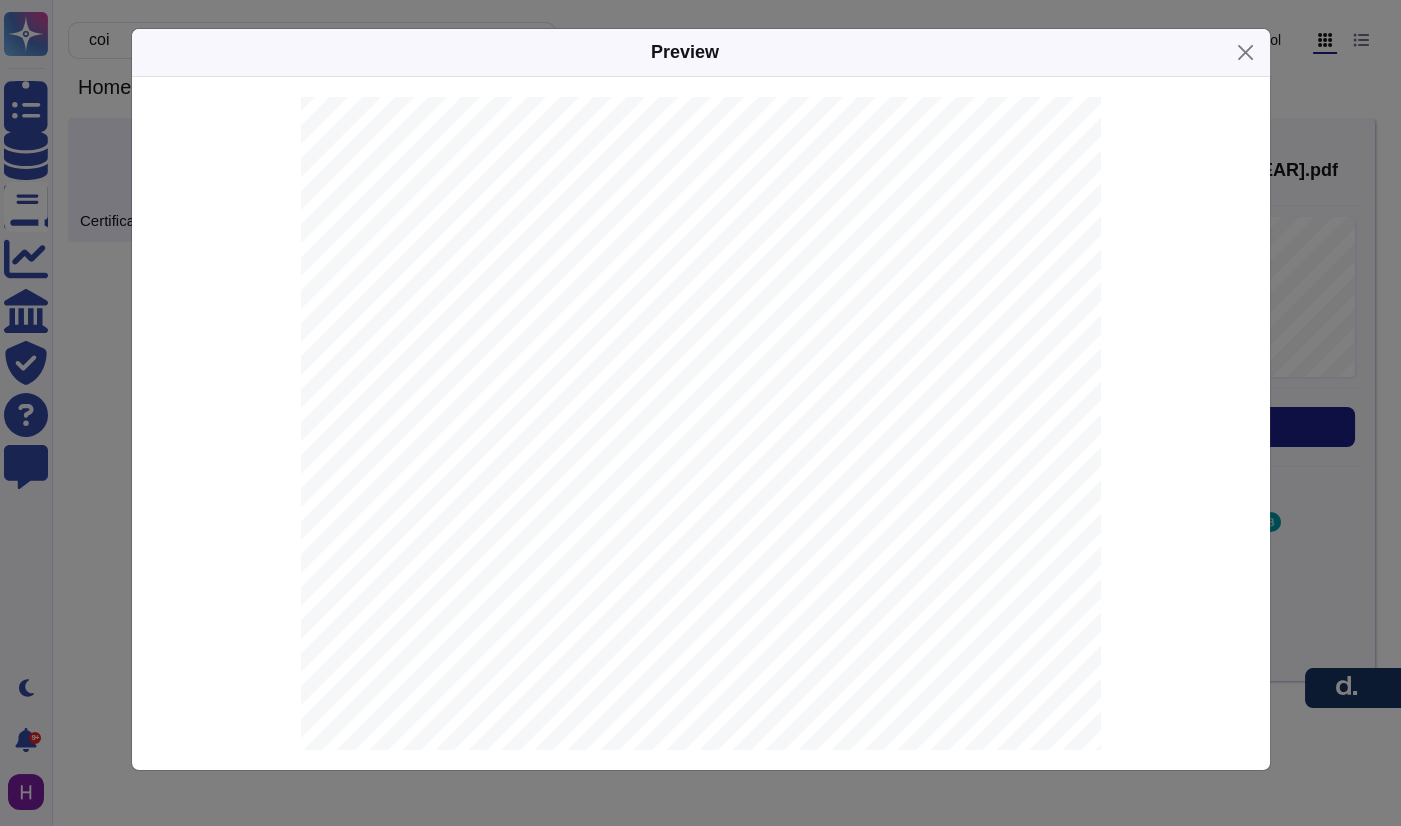 scroll, scrollTop: 215, scrollLeft: 0, axis: vertical 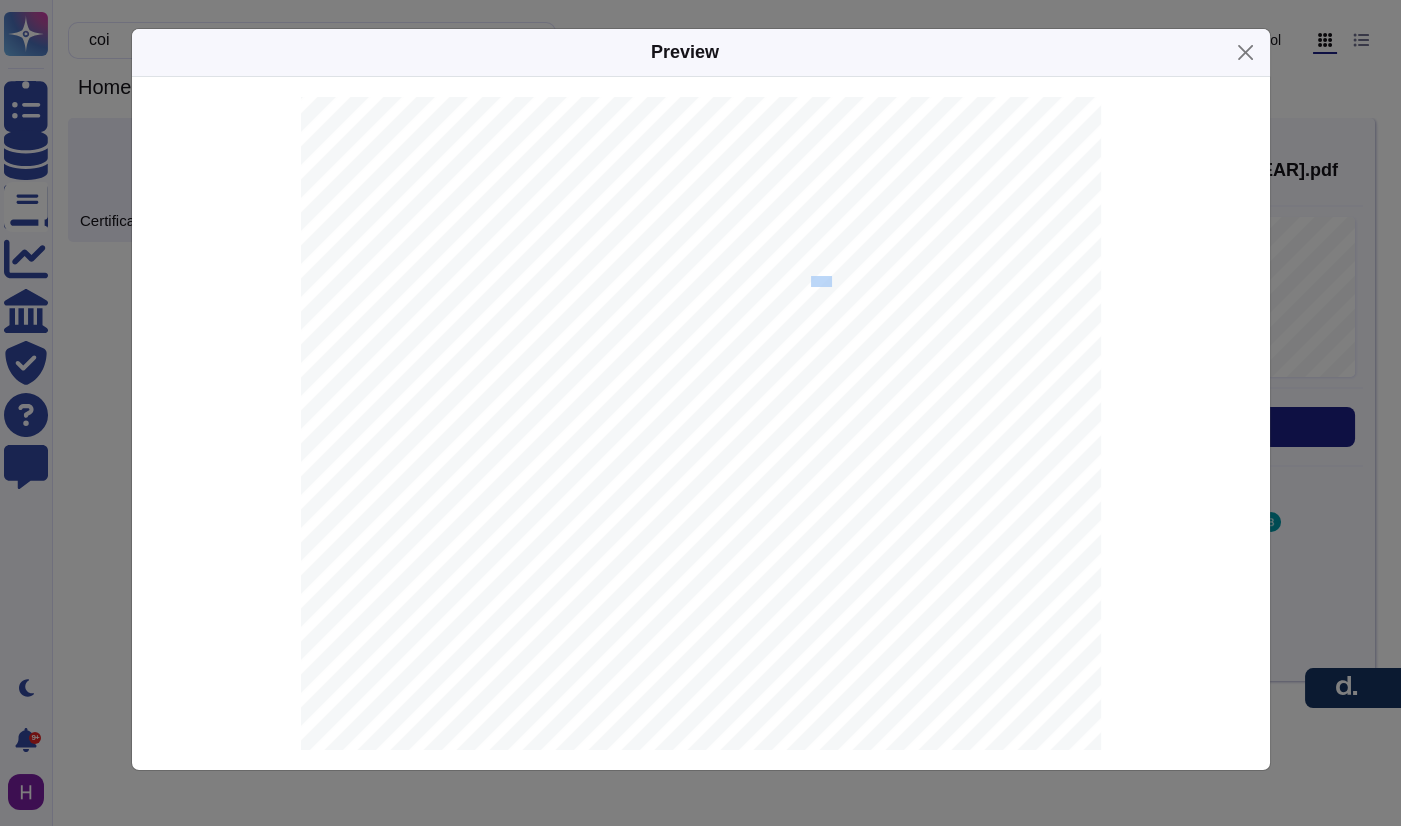 drag, startPoint x: 815, startPoint y: 283, endPoint x: 821, endPoint y: 298, distance: 16.155495 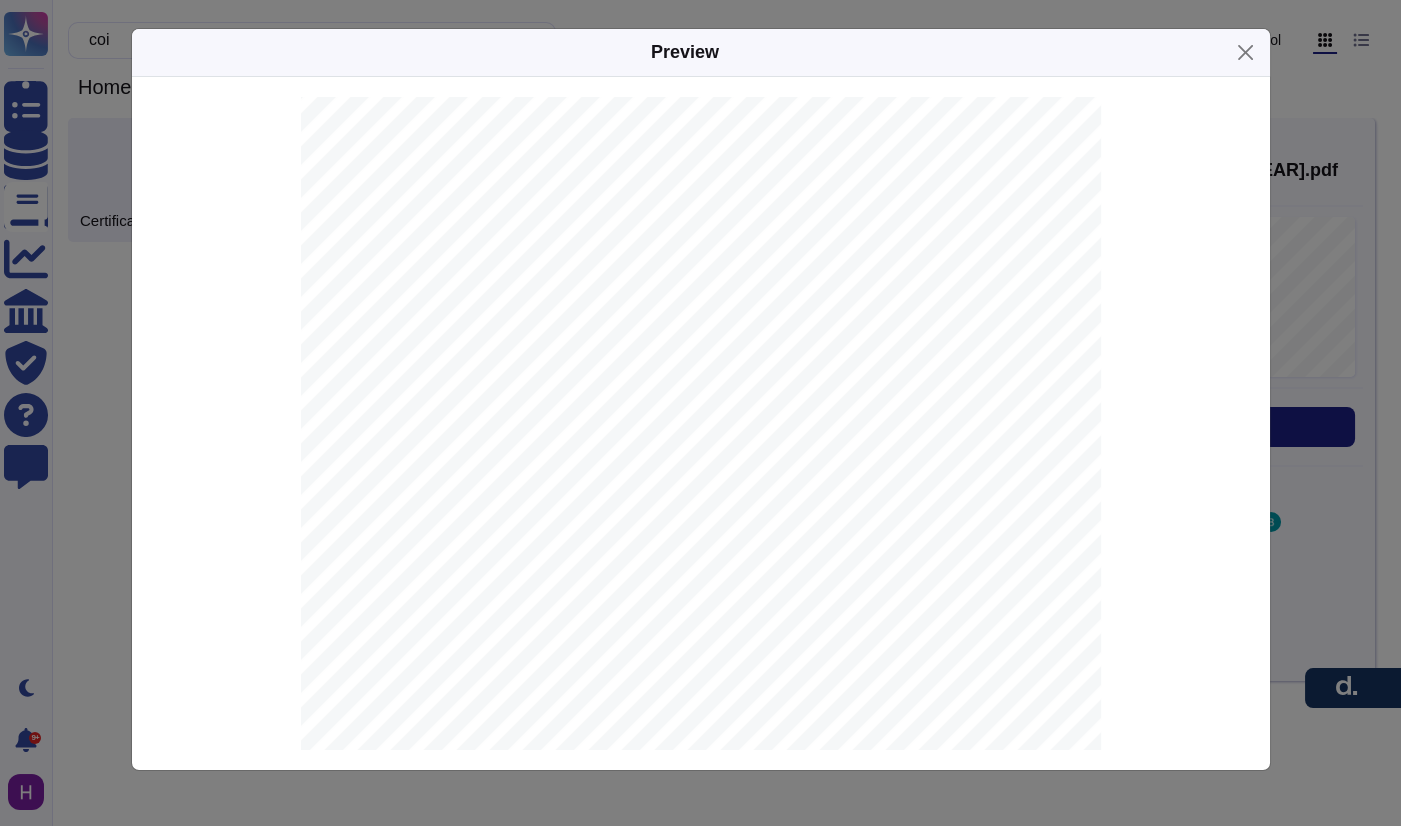 click on "SHOULD ANY OF THE ABOVE DESCRIBED POLICIES BE CANCELLED BEFORE THE EXPIRATION DATE THEREOF, NOTICE WILL BE DELIVERED IN ACCORDANCE WITH THE POLICY PROVISIONS. INSURER(S) AFFORDING COVERAGE INSURER F : INSURER E : INSURER D : INSURER C : INSURER B : INSURER A : NAIC # NAME: CONTACT (A/C, No): FAX E-MAIL ADDRESS: PRODUCER (A/C, No, Ext): PHONE INSURED REVISION NUMBER: CERTIFICATE NUMBER: COVERAGES IMPORTANT: If the certificate holder is an ADDITIONAL INSURED, the policy(ies) must have ADDITIONAL INSURED provisions or be endorsed. If SUBROGATION IS WAIVED, subject to the terms and conditions of the policy, certain policies may require an endorsement. A statement on this certificate does not confer rights to the certificate holder in lieu of such endorsement(s). THIS CERTIFICATE IS ISSUED AS A MATTER OF INFORMATION ONLY AND CONFERS NO RIGHTS UPON THE CERTIFICATE HOLDER. THIS CERTIFICATE DOES NOT AFFIRMATIVELY OR NEGATIVELY AMEND, EXTEND OR ALTER THE COVERAGE AFFORDED BY THE POLICIES. $" at bounding box center [701, 399] 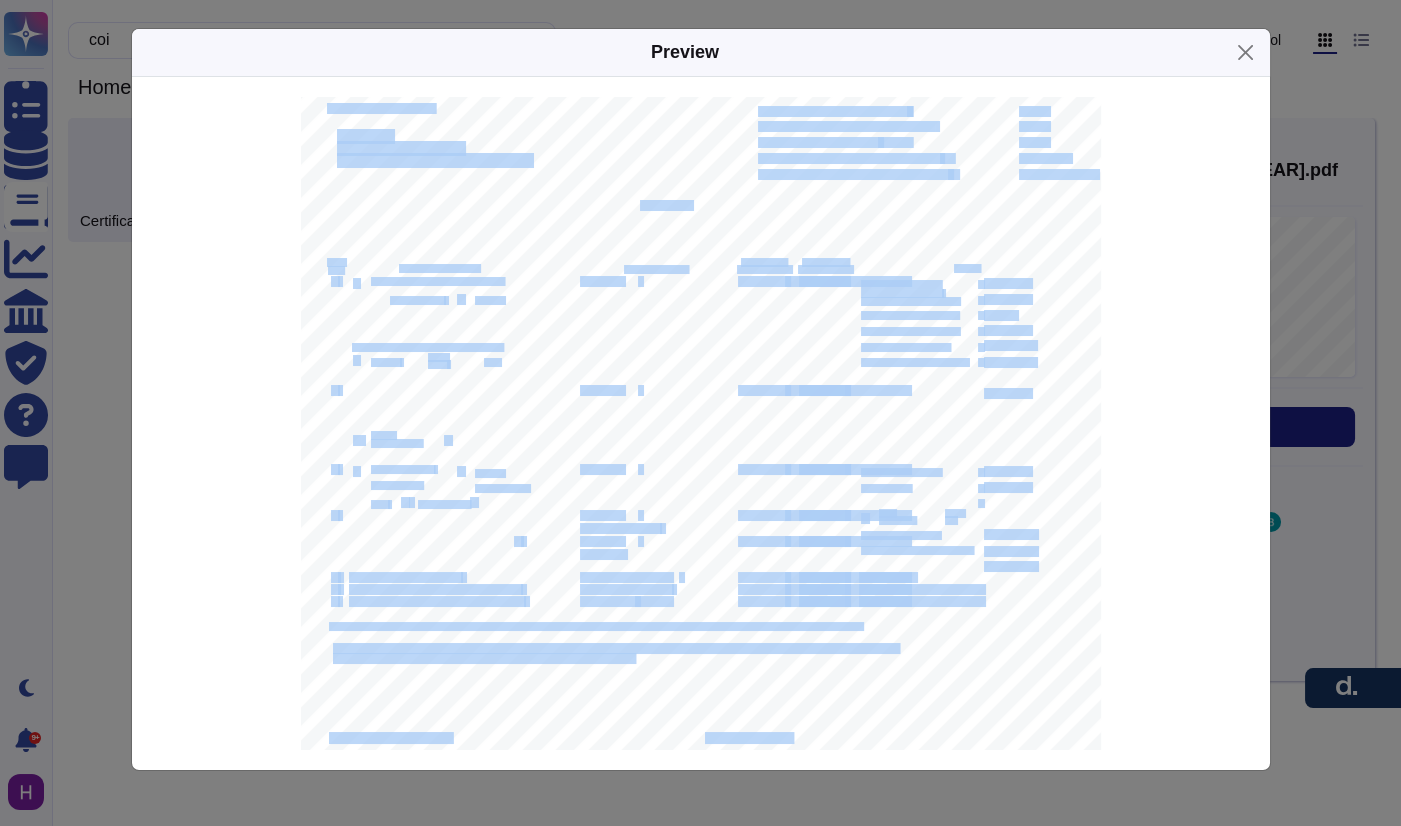 drag, startPoint x: 871, startPoint y: 575, endPoint x: 868, endPoint y: 585, distance: 10.440307 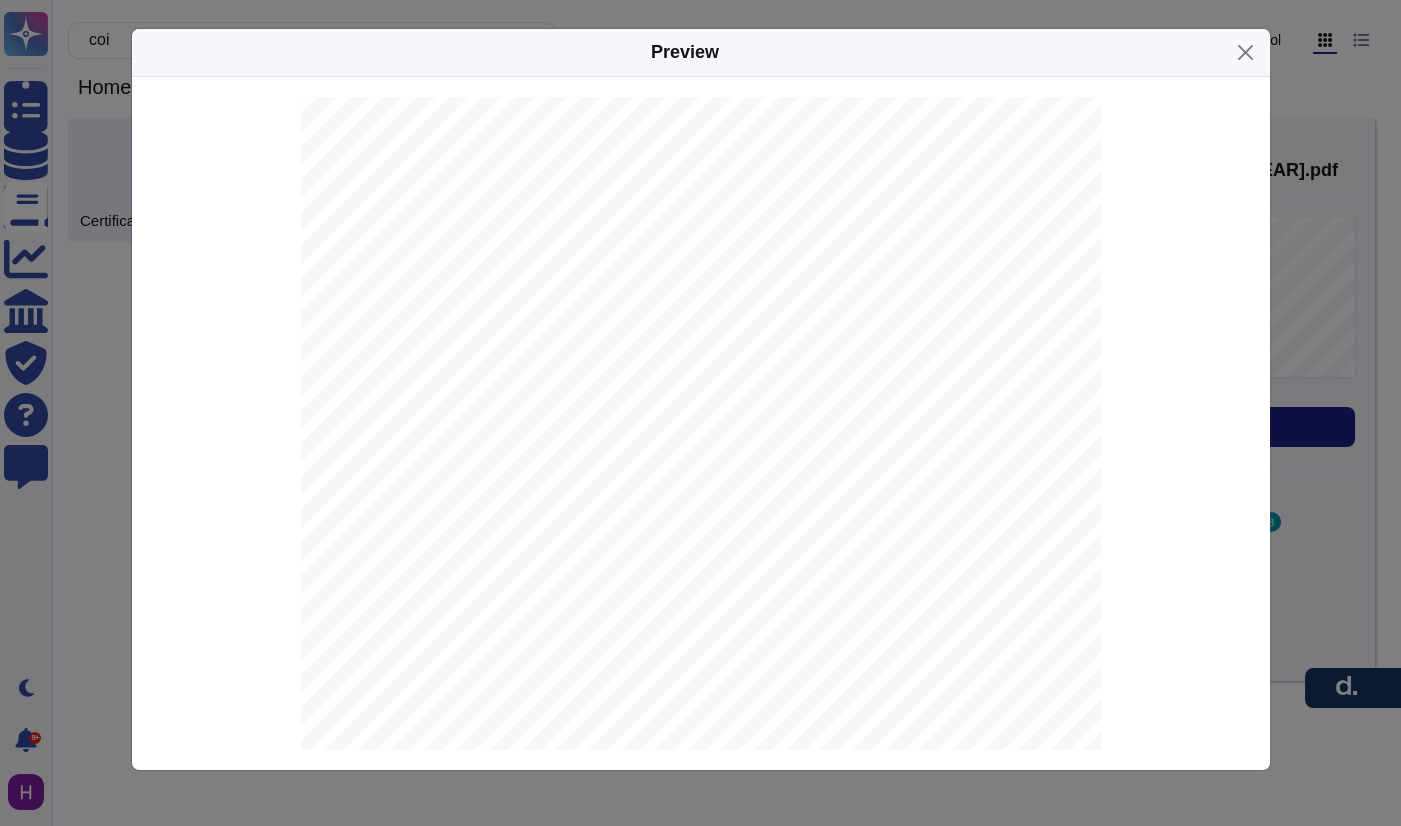 click on "SHOULD ANY OF THE ABOVE DESCRIBED POLICIES BE CANCELLED BEFORE THE EXPIRATION DATE THEREOF, NOTICE WILL BE DELIVERED IN ACCORDANCE WITH THE POLICY PROVISIONS. INSURER(S) AFFORDING COVERAGE INSURER F : INSURER E : INSURER D : INSURER C : INSURER B : INSURER A : NAIC # NAME: CONTACT (A/C, No): FAX E-MAIL ADDRESS: PRODUCER (A/C, No, Ext): PHONE INSURED REVISION NUMBER: CERTIFICATE NUMBER: COVERAGES IMPORTANT: If the certificate holder is an ADDITIONAL INSURED, the policy(ies) must have ADDITIONAL INSURED provisions or be endorsed. If SUBROGATION IS WAIVED, subject to the terms and conditions of the policy, certain policies may require an endorsement. A statement on this certificate does not confer rights to the certificate holder in lieu of such endorsement(s). THIS CERTIFICATE IS ISSUED AS A MATTER OF INFORMATION ONLY AND CONFERS NO RIGHTS UPON THE CERTIFICATE HOLDER. THIS CERTIFICATE DOES NOT AFFIRMATIVELY OR NEGATIVELY AMEND, EXTEND OR ALTER THE COVERAGE AFFORDED BY THE POLICIES. $" at bounding box center (701, 423) 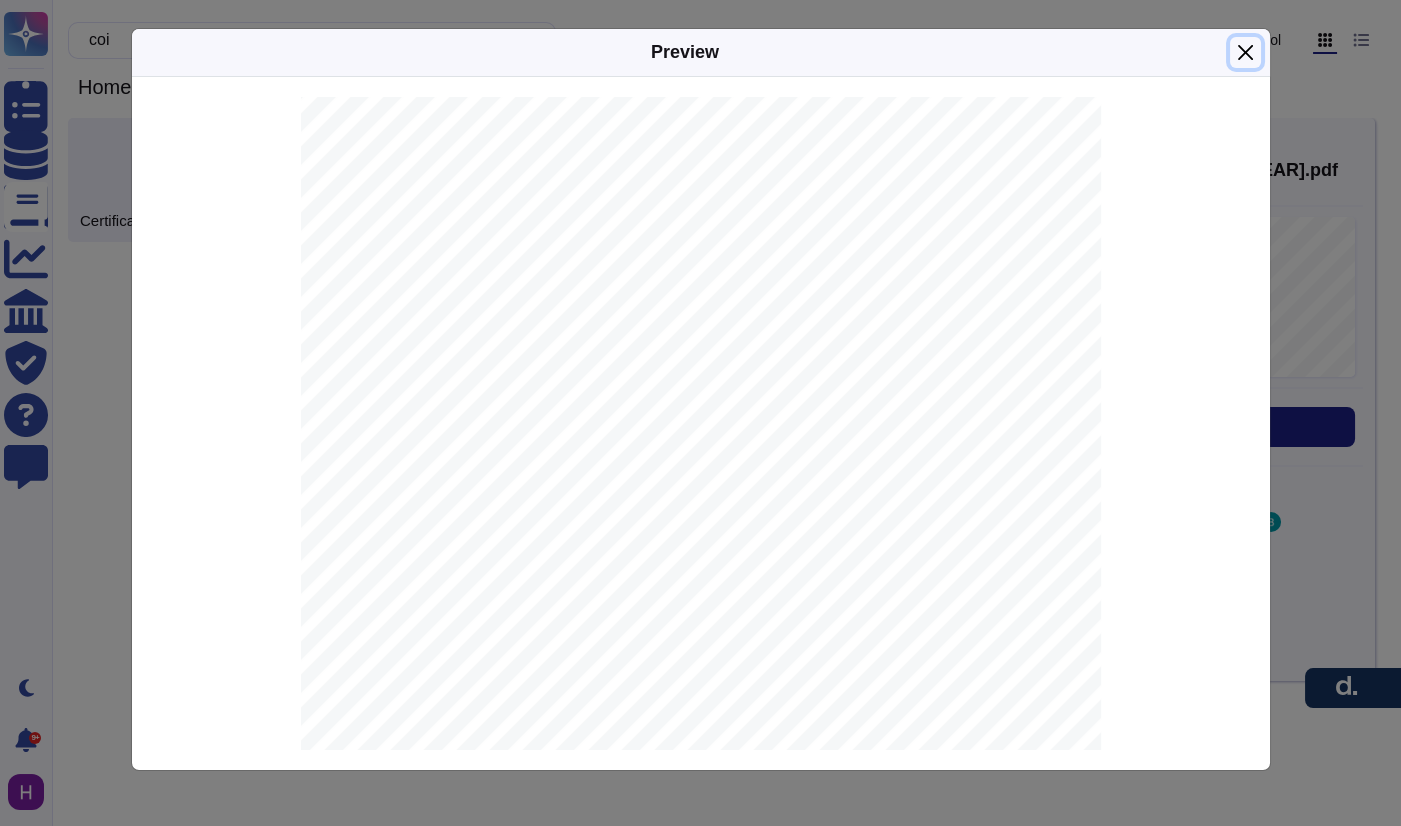 click at bounding box center (1245, 52) 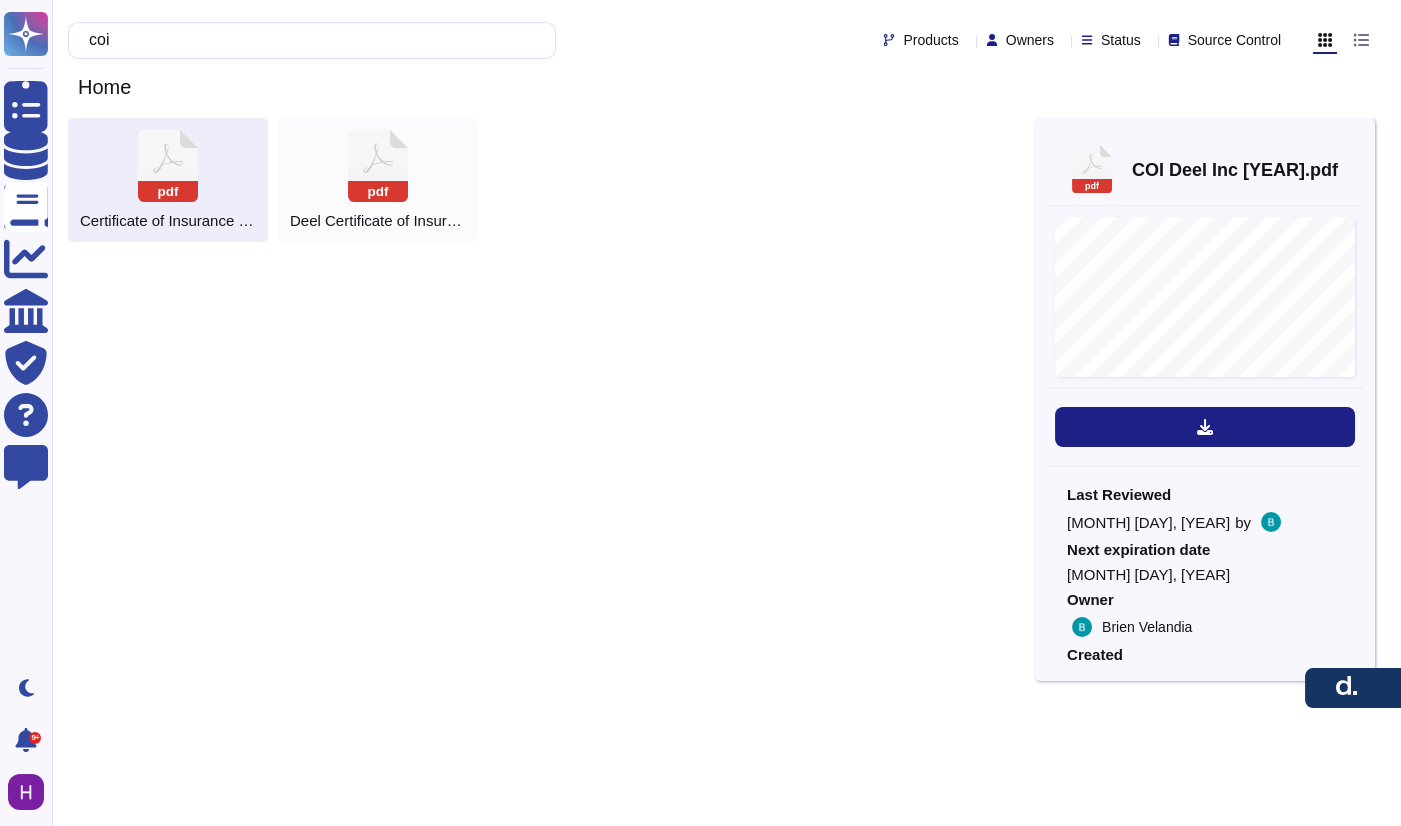 click 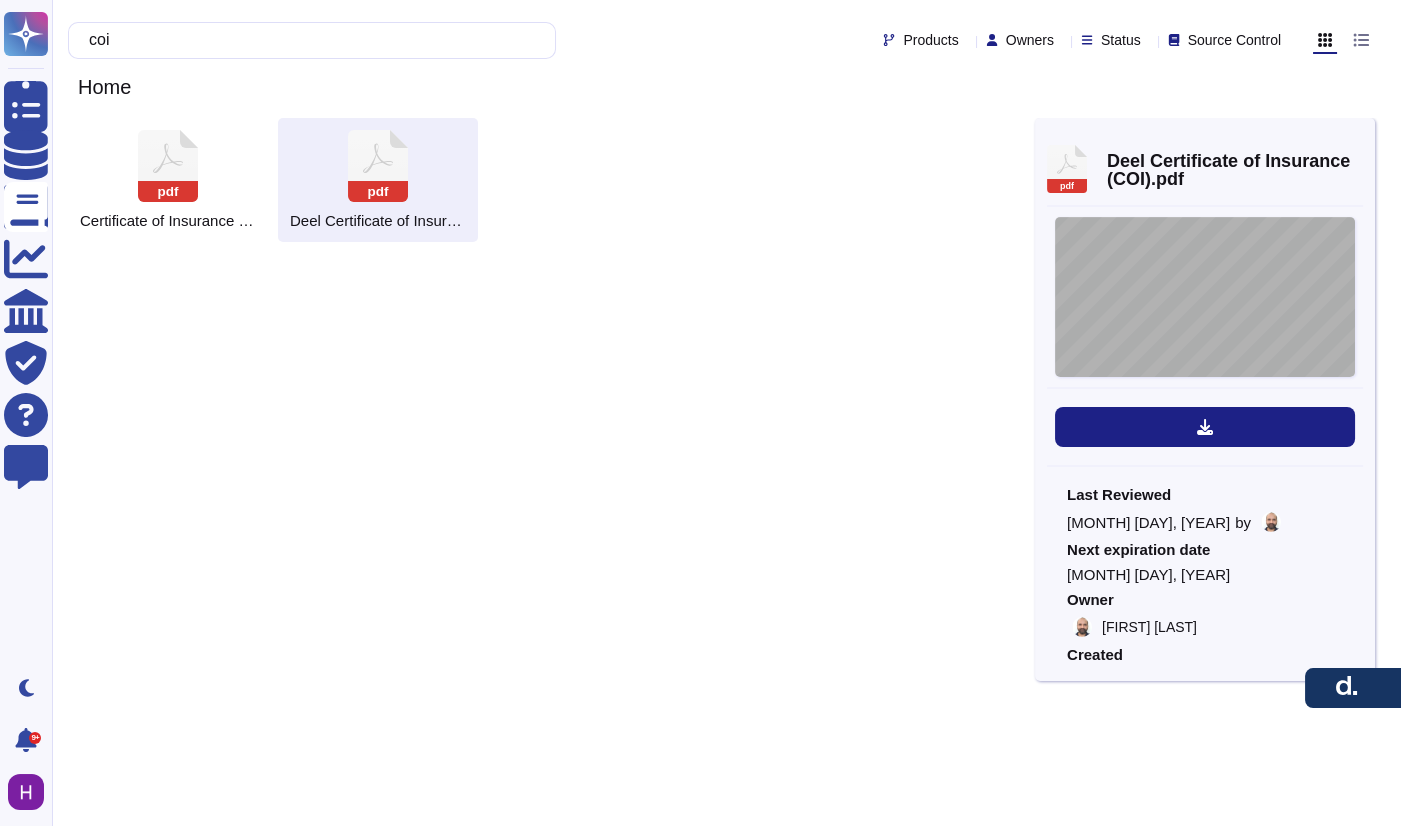 click on "SHOULD ANY OF THE ABOVE DESCRIBED POLICIES BE CANCELLED BEFORE THE EXPIRATION DATE THEREOF, NOTICE WILL BE DELIVERED IN ACCORDANCE WITH THE POLICY PROVISIONS. INSURER(S) AFFORDING COVERAGE INSURER F : INSURER E : INSURER D : INSURER C : INSURER B : INSURER A : NAIC # NAME: CONTACT (A/C, No): FAX E-MAIL ADDRESS: PRODUCER (A/C, No, Ext): PHONE INSURED REVISION NUMBER: CERTIFICATE NUMBER: COVERAGES IMPORTANT: If the certificate holder is an ADDITIONAL INSURED, the policy(ies) must have ADDITIONAL INSURED provisions or be endorsed. If SUBROGATION IS WAIVED, subject to the terms and conditions of the policy, certain policies may require an endorsement. A statement on this certificate does not confer rights to the certificate holder in lieu of such endorsement(s). THIS CERTIFICATE IS ISSUED AS A MATTER OF INFORMATION ONLY AND CONFERS NO RIGHTS UPON THE CERTIFICATE HOLDER. THIS CERTIFICATE DOES NOT AFFIRMATIVELY OR NEGATIVELY AMEND, EXTEND OR ALTER THE COVERAGE AFFORDED BY THE POLICIES. $" at bounding box center (1205, 297) 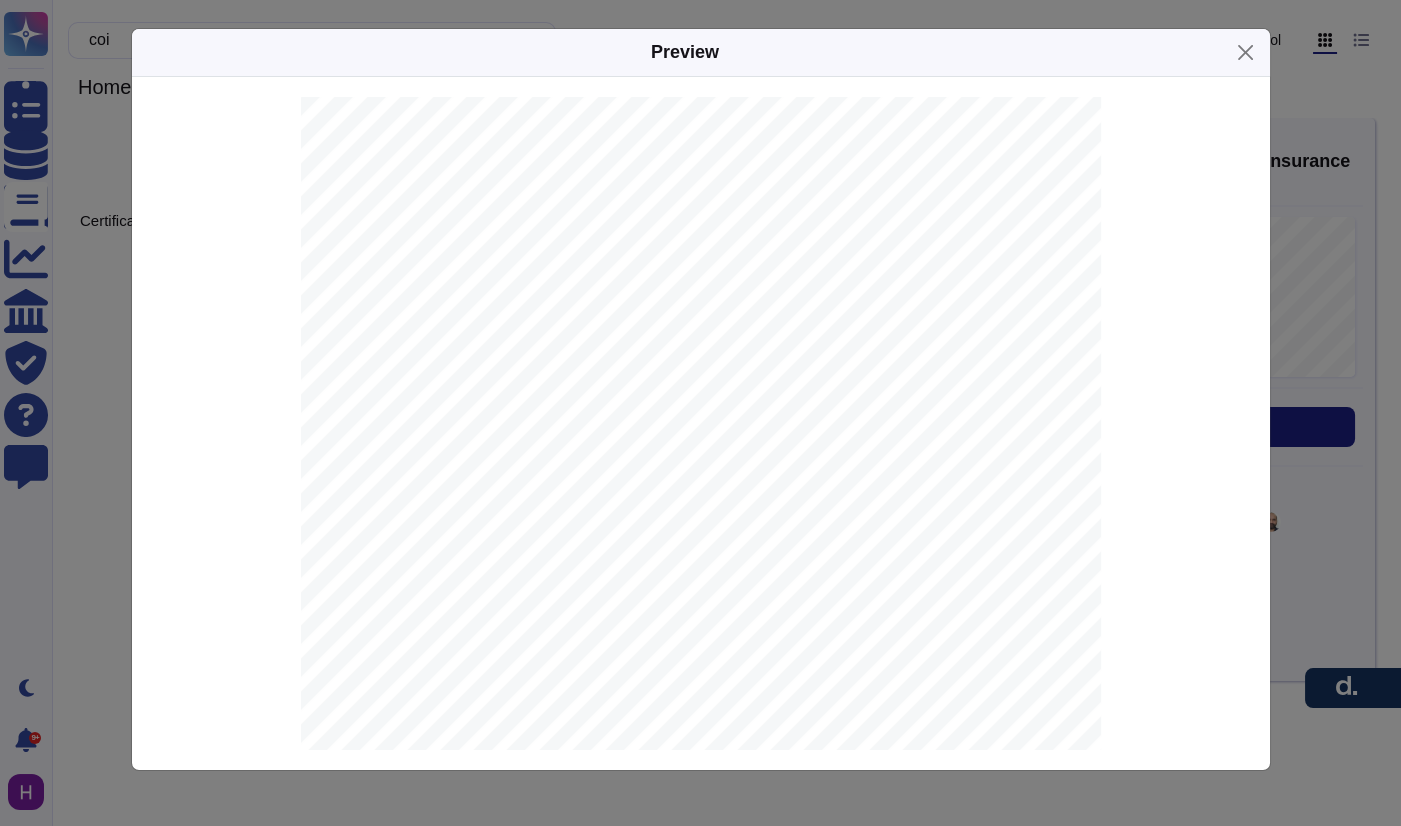 click on "SHOULD ANY OF THE ABOVE DESCRIBED POLICIES BE CANCELLED BEFORE THE EXPIRATION DATE THEREOF, NOTICE WILL BE DELIVERED IN ACCORDANCE WITH THE POLICY PROVISIONS. INSURER(S) AFFORDING COVERAGE INSURER F : INSURER E : INSURER D : INSURER C : INSURER B : INSURER A : NAIC # NAME: CONTACT (A/C, No): FAX E-MAIL ADDRESS: PRODUCER (A/C, No, Ext): PHONE INSURED REVISION NUMBER: CERTIFICATE NUMBER: COVERAGES IMPORTANT: If the certificate holder is an ADDITIONAL INSURED, the policy(ies) must have ADDITIONAL INSURED provisions or be endorsed. If SUBROGATION IS WAIVED, subject to the terms and conditions of the policy, certain policies may require an endorsement. A statement on this certificate does not confer rights to the certificate holder in lieu of such endorsement(s). THIS CERTIFICATE IS ISSUED AS A MATTER OF INFORMATION ONLY AND CONFERS NO RIGHTS UPON THE CERTIFICATE HOLDER. THIS CERTIFICATE DOES NOT AFFIRMATIVELY OR NEGATIVELY AMEND, EXTEND OR ALTER THE COVERAGE AFFORDED BY THE POLICIES" at bounding box center [700, 413] 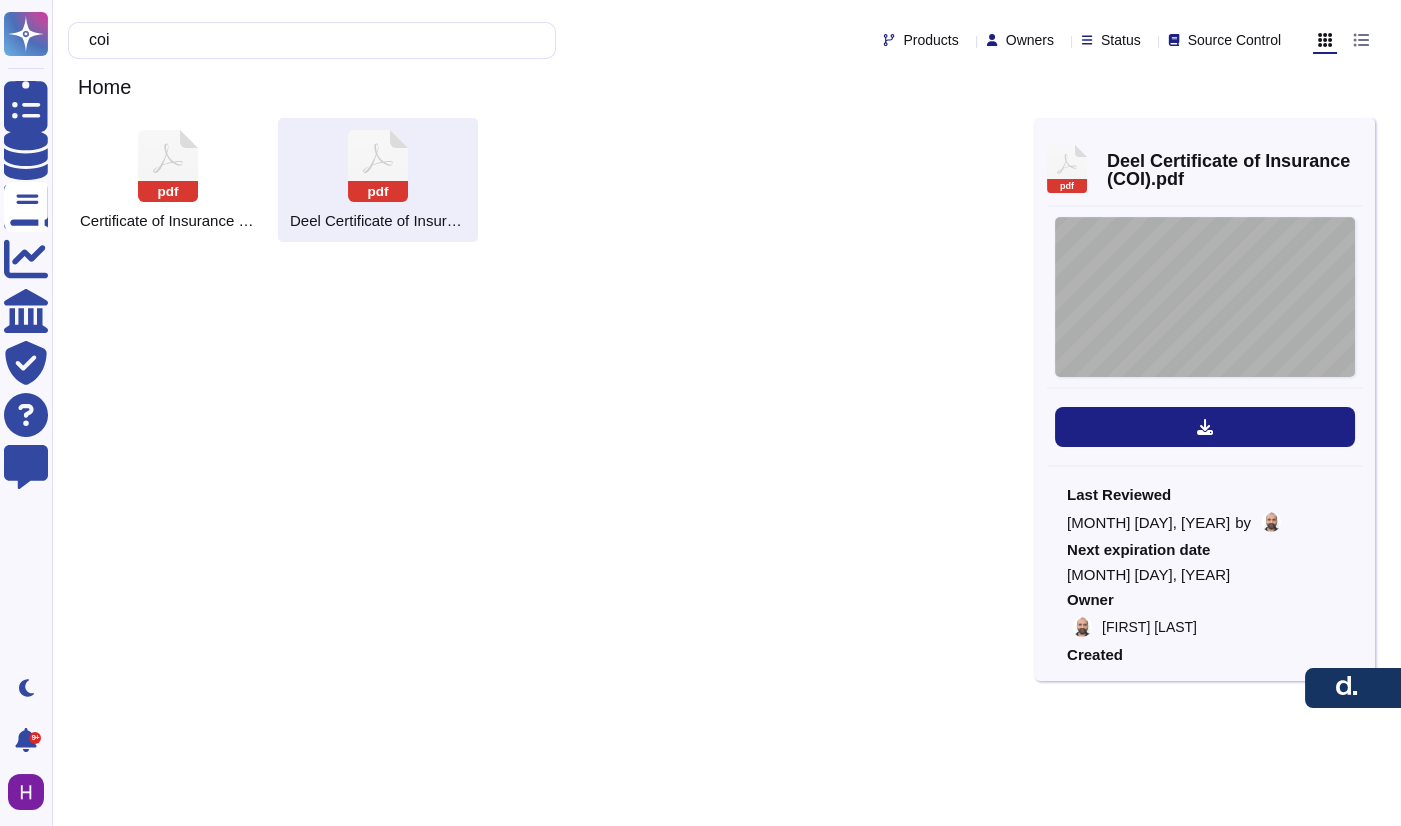 click on "SHOULD ANY OF THE ABOVE DESCRIBED POLICIES BE CANCELLED BEFORE THE EXPIRATION DATE THEREOF, NOTICE WILL BE DELIVERED IN ACCORDANCE WITH THE POLICY PROVISIONS. INSURER(S) AFFORDING COVERAGE INSURER F : INSURER E : INSURER D : INSURER C : INSURER B : INSURER A : NAIC # NAME: CONTACT (A/C, No): FAX E-MAIL ADDRESS: PRODUCER (A/C, No, Ext): PHONE INSURED REVISION NUMBER: CERTIFICATE NUMBER: COVERAGES IMPORTANT: If the certificate holder is an ADDITIONAL INSURED, the policy(ies) must have ADDITIONAL INSURED provisions or be endorsed. If SUBROGATION IS WAIVED, subject to the terms and conditions of the policy, certain policies may require an endorsement. A statement on this certificate does not confer rights to the certificate holder in lieu of such endorsement(s). THIS CERTIFICATE IS ISSUED AS A MATTER OF INFORMATION ONLY AND CONFERS NO RIGHTS UPON THE CERTIFICATE HOLDER. THIS CERTIFICATE DOES NOT AFFIRMATIVELY OR NEGATIVELY AMEND, EXTEND OR ALTER THE COVERAGE AFFORDED BY THE POLICIES. $" at bounding box center (1205, 297) 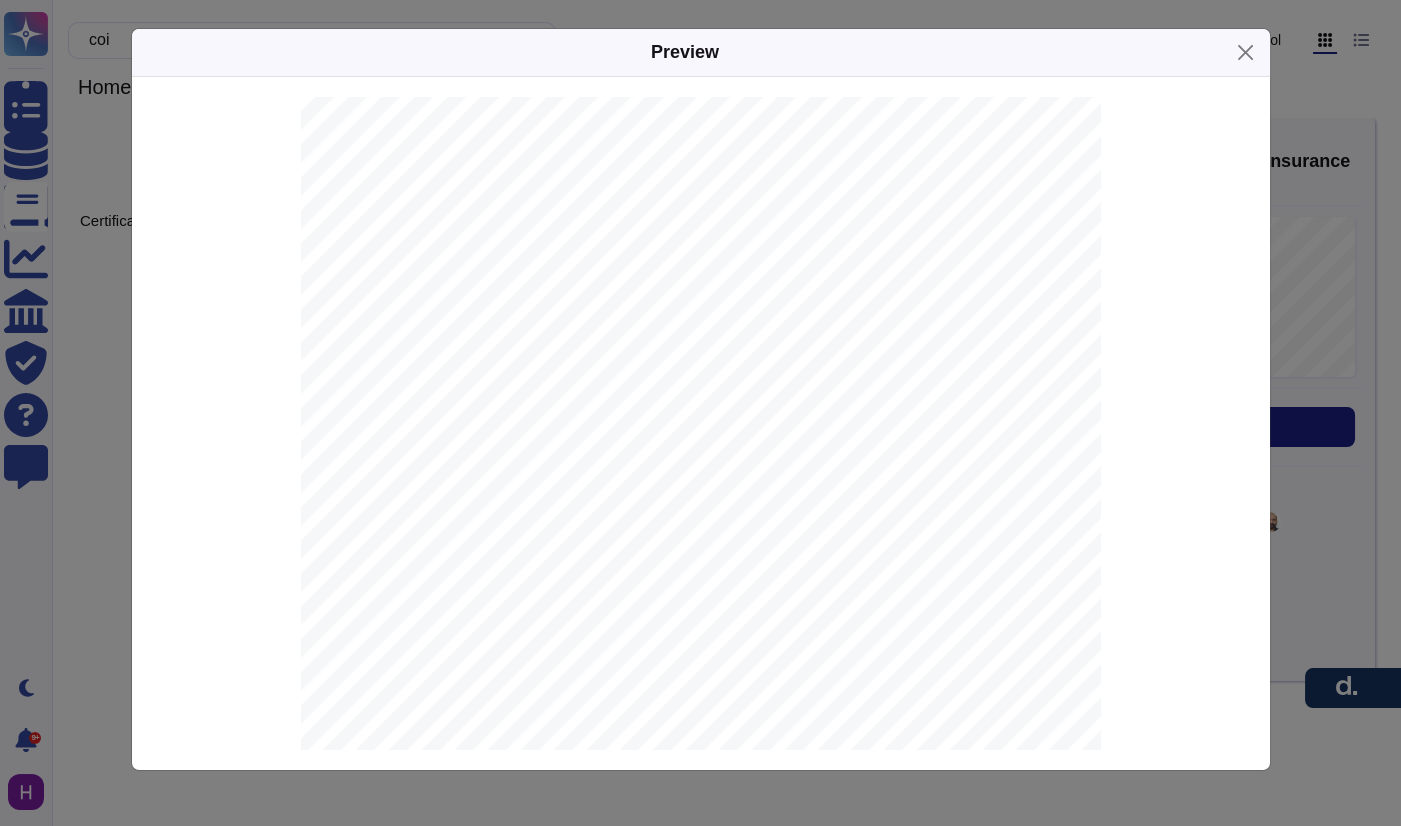 scroll, scrollTop: 395, scrollLeft: 0, axis: vertical 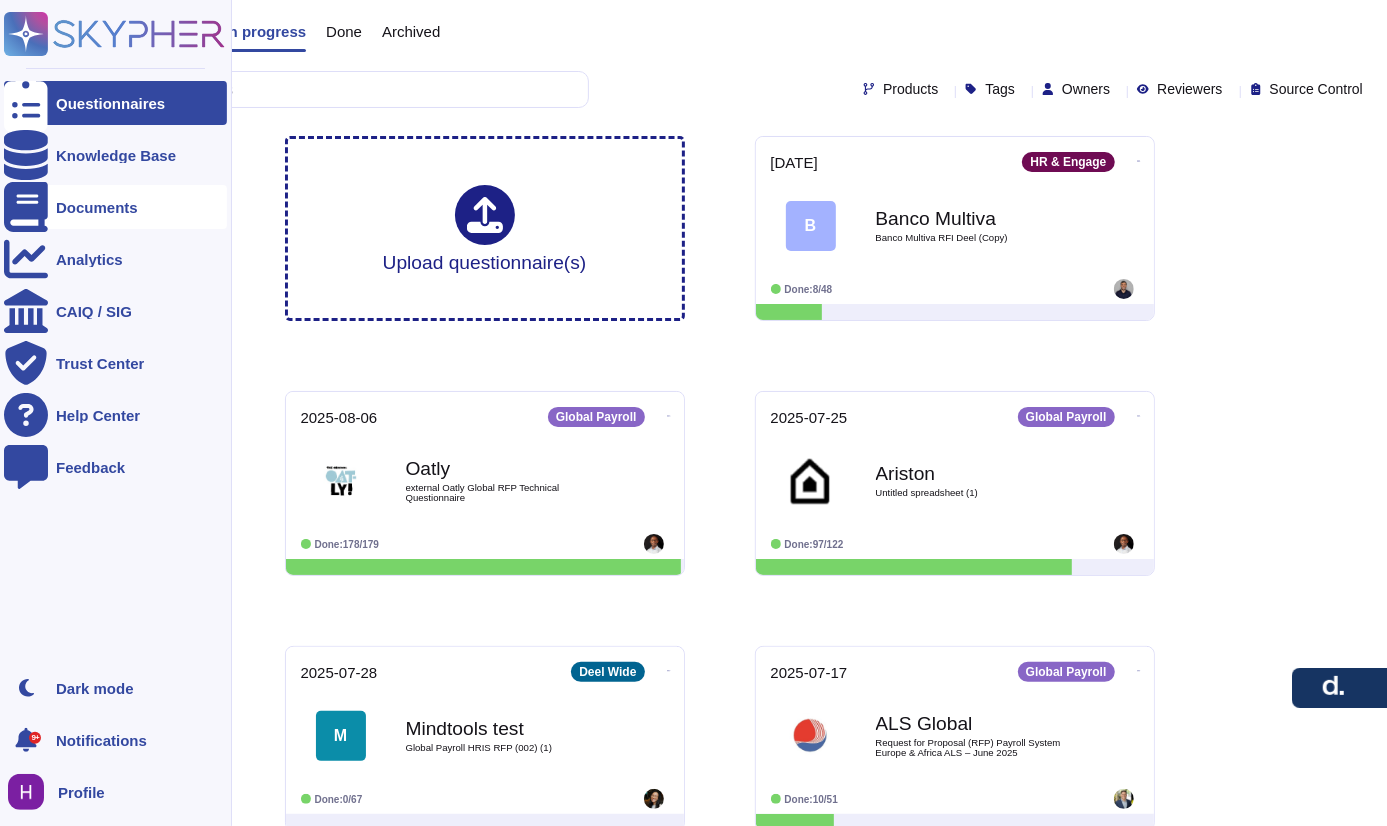 click on "Documents" at bounding box center (97, 207) 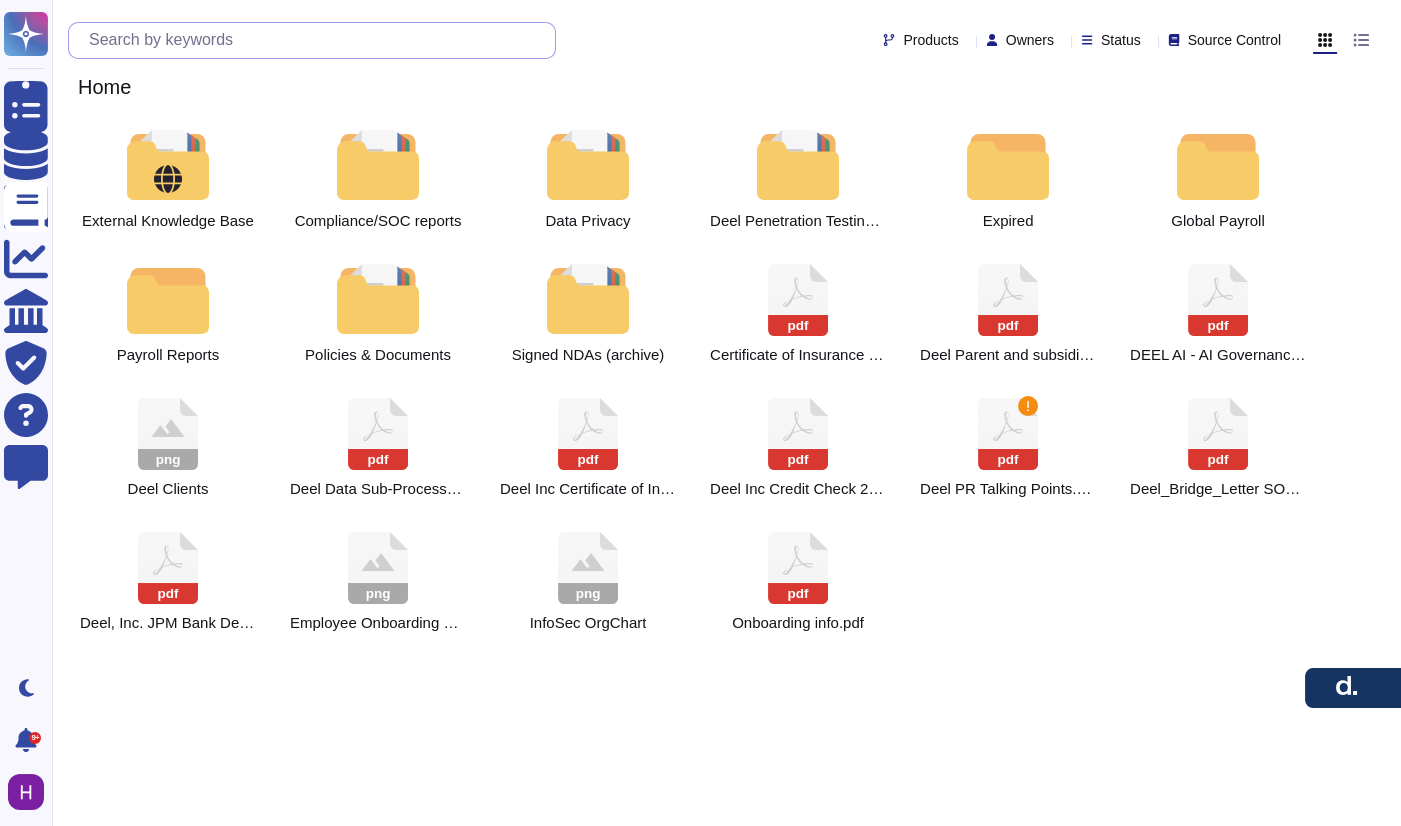 click at bounding box center [317, 40] 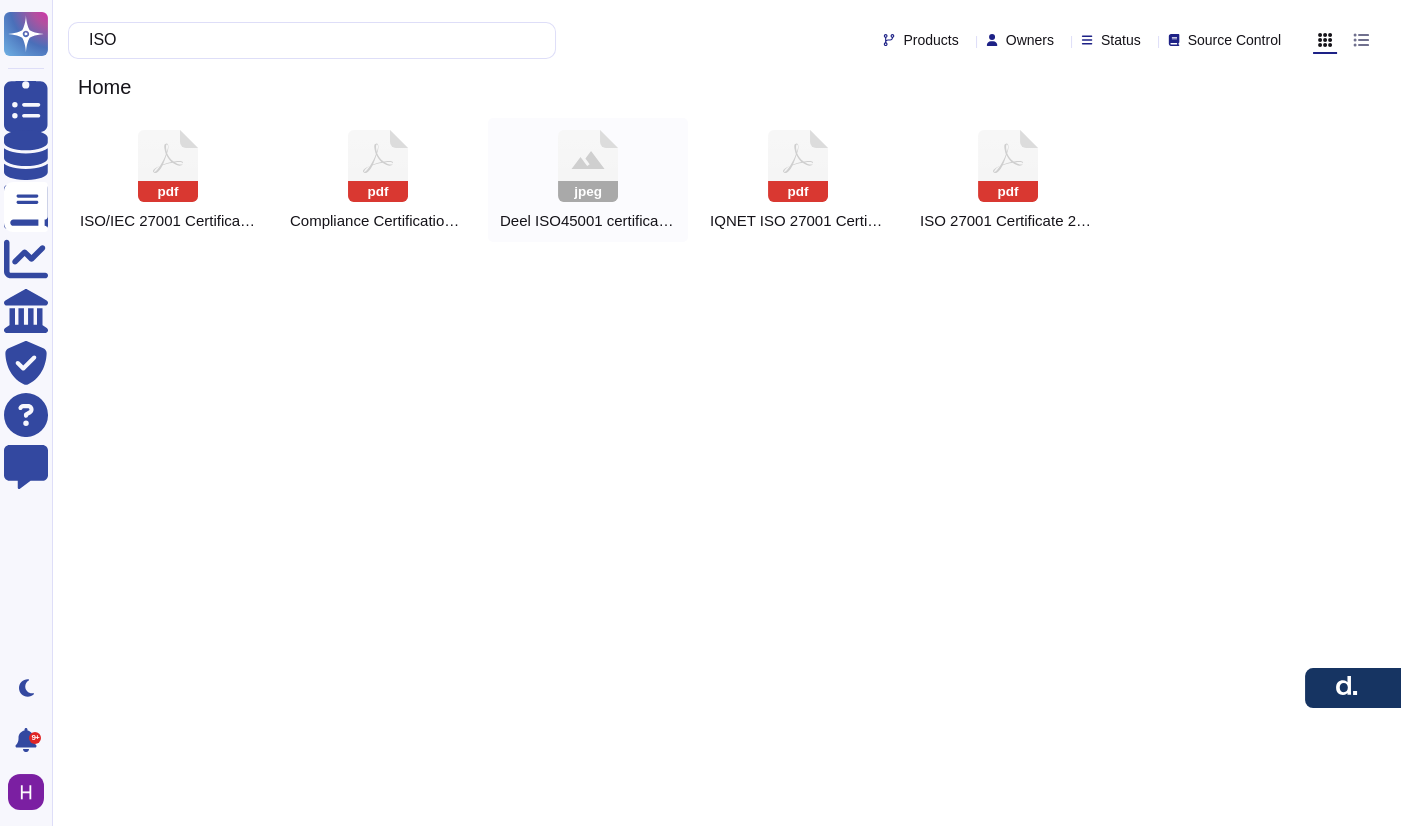 type on "ISO" 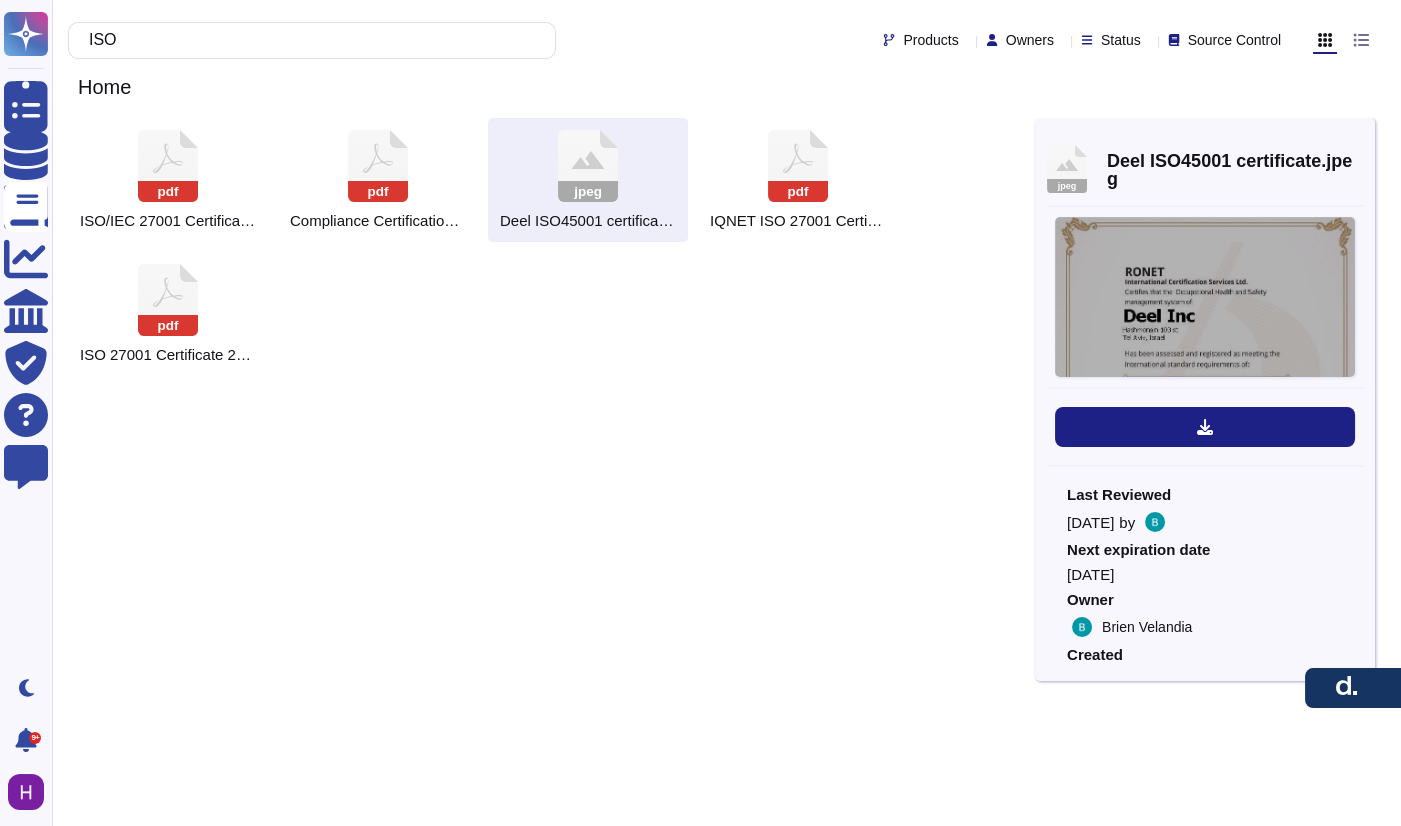 click at bounding box center [1205, 297] 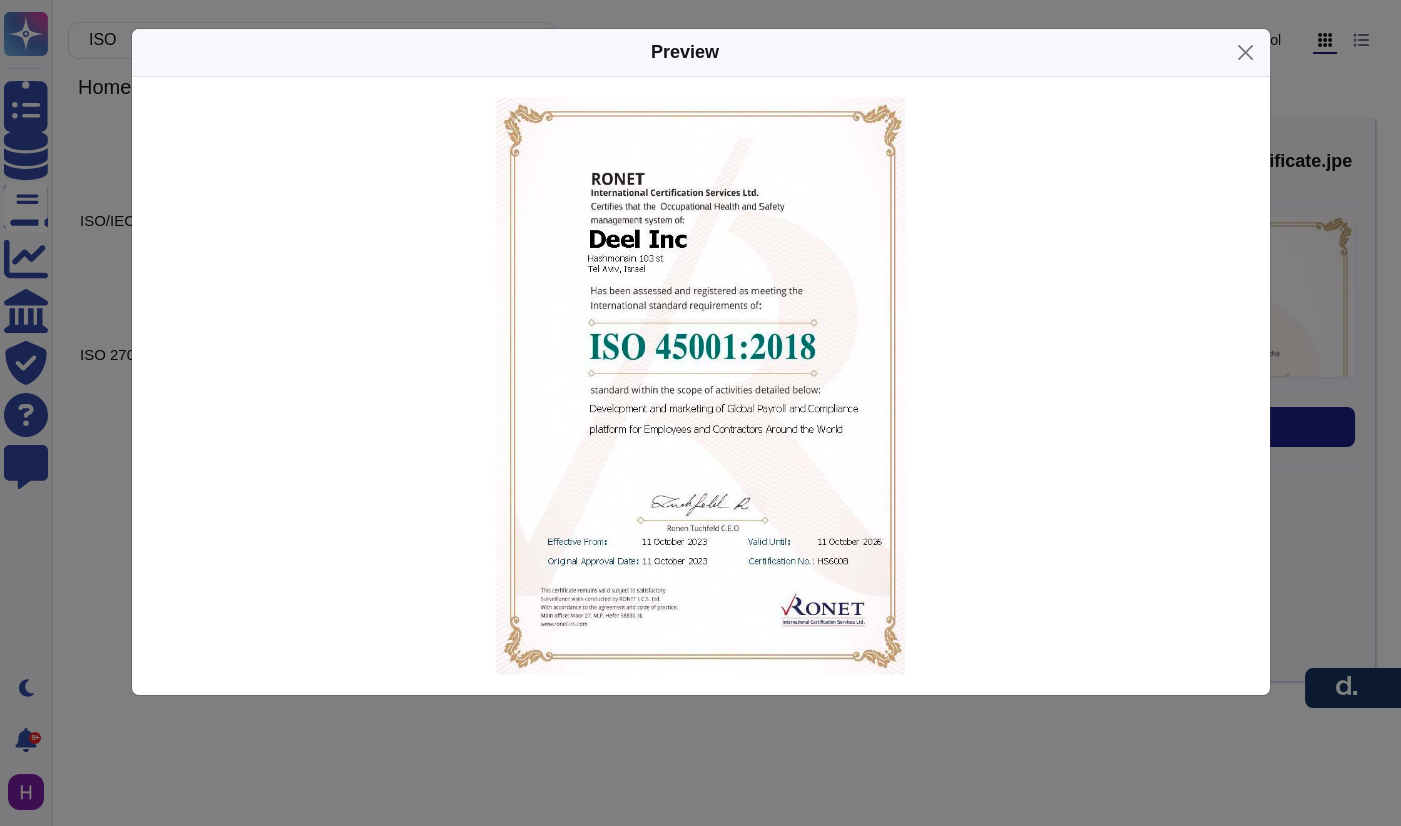 click on "Preview" at bounding box center [700, 413] 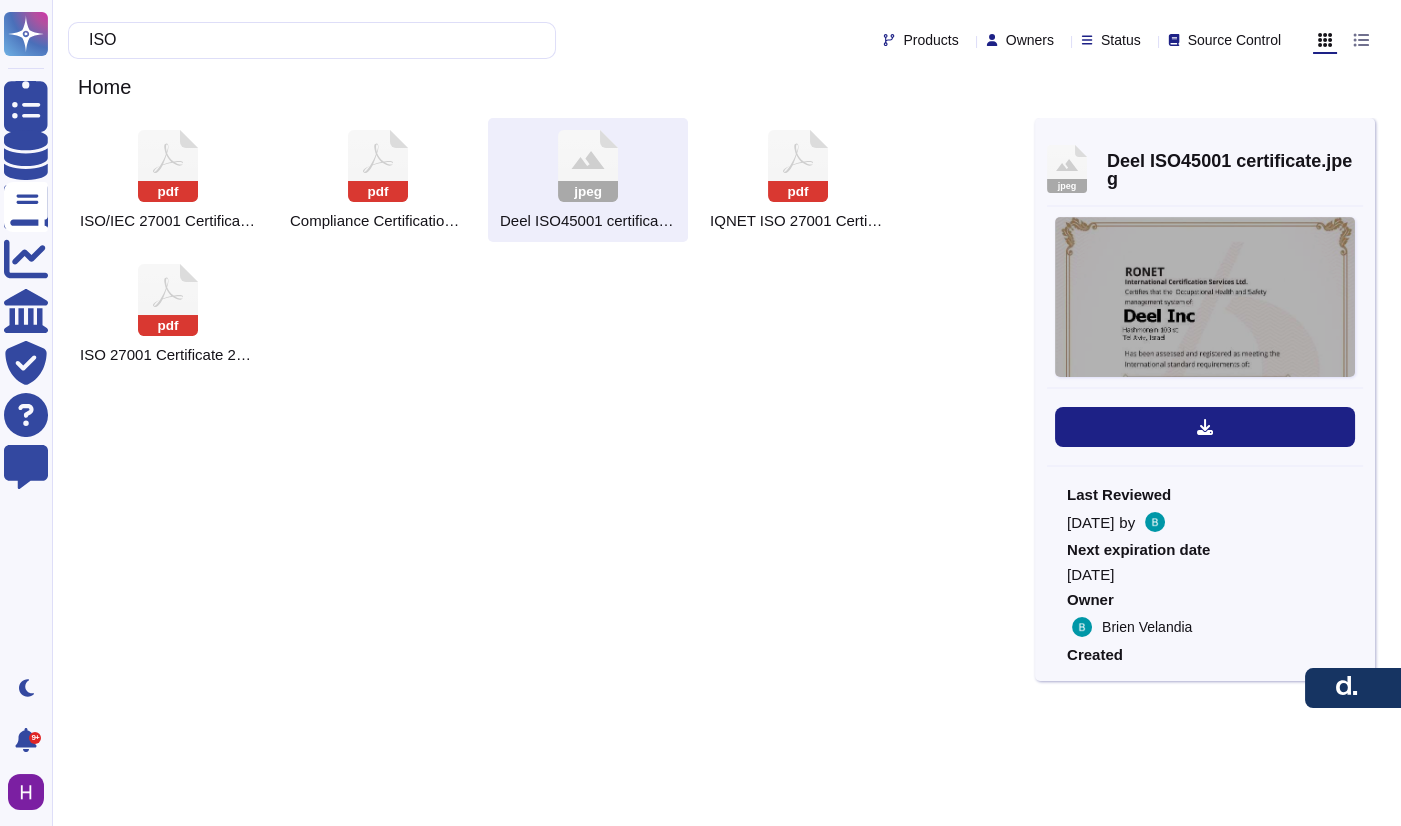 click at bounding box center [1205, 297] 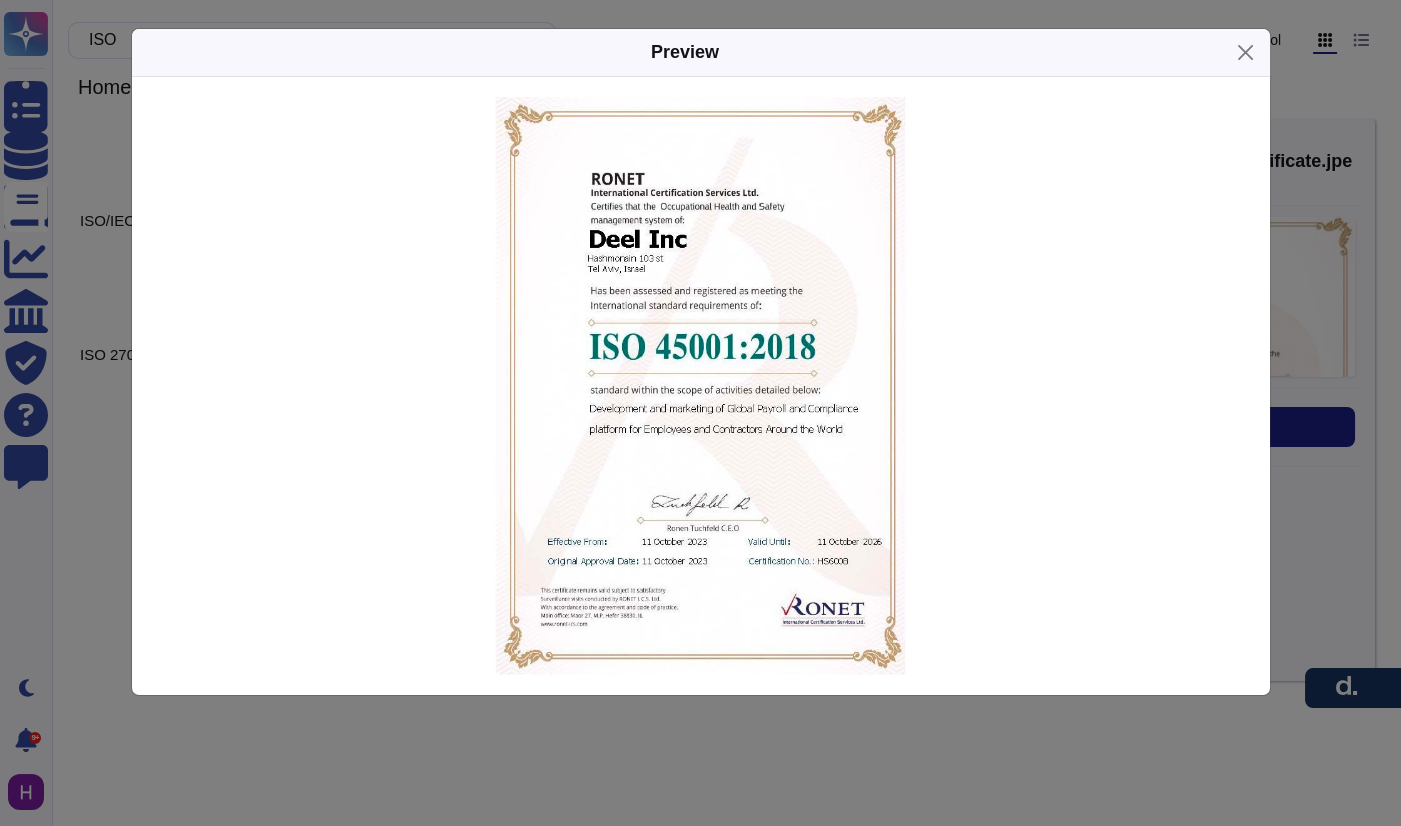 click on "Preview" at bounding box center (700, 413) 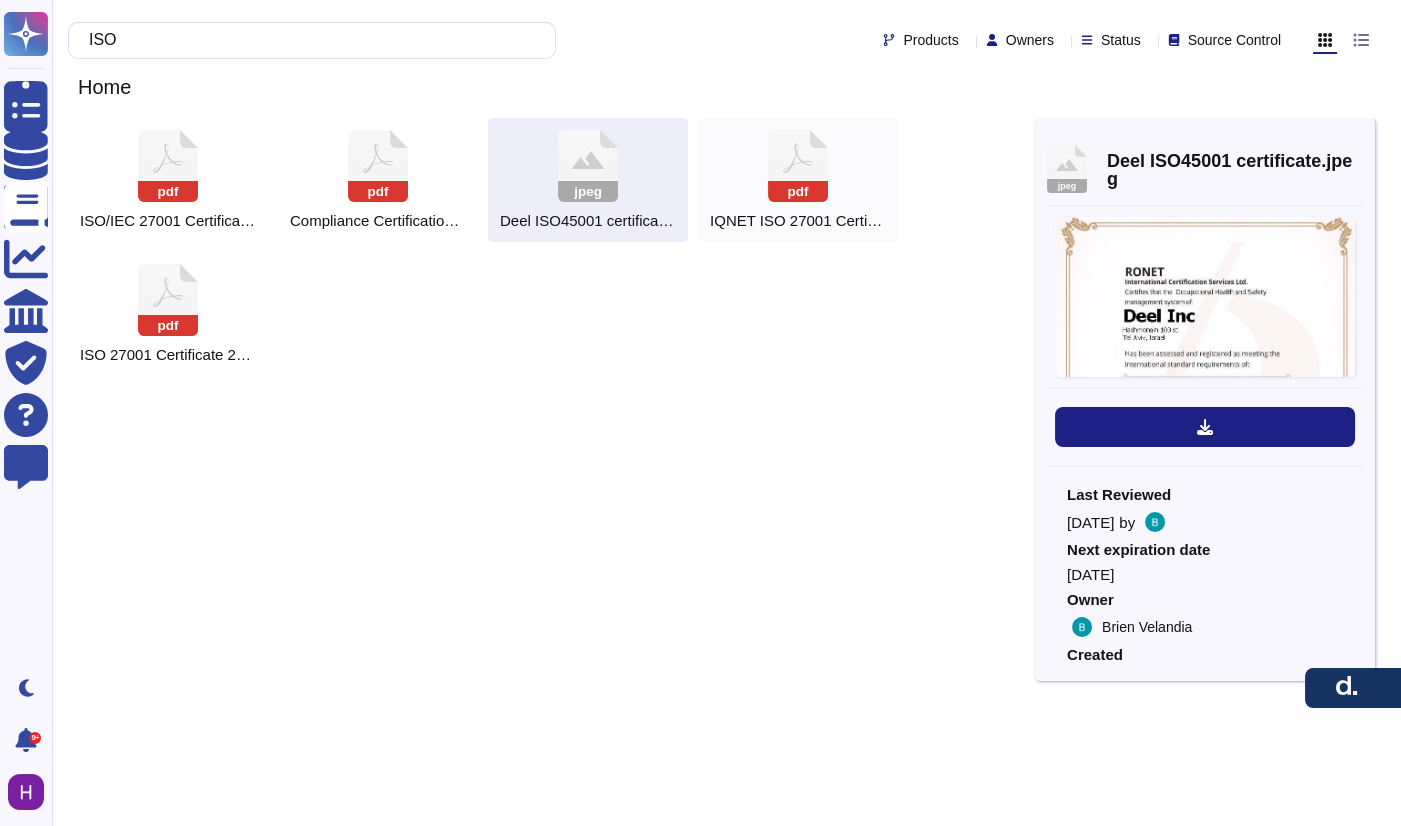 click 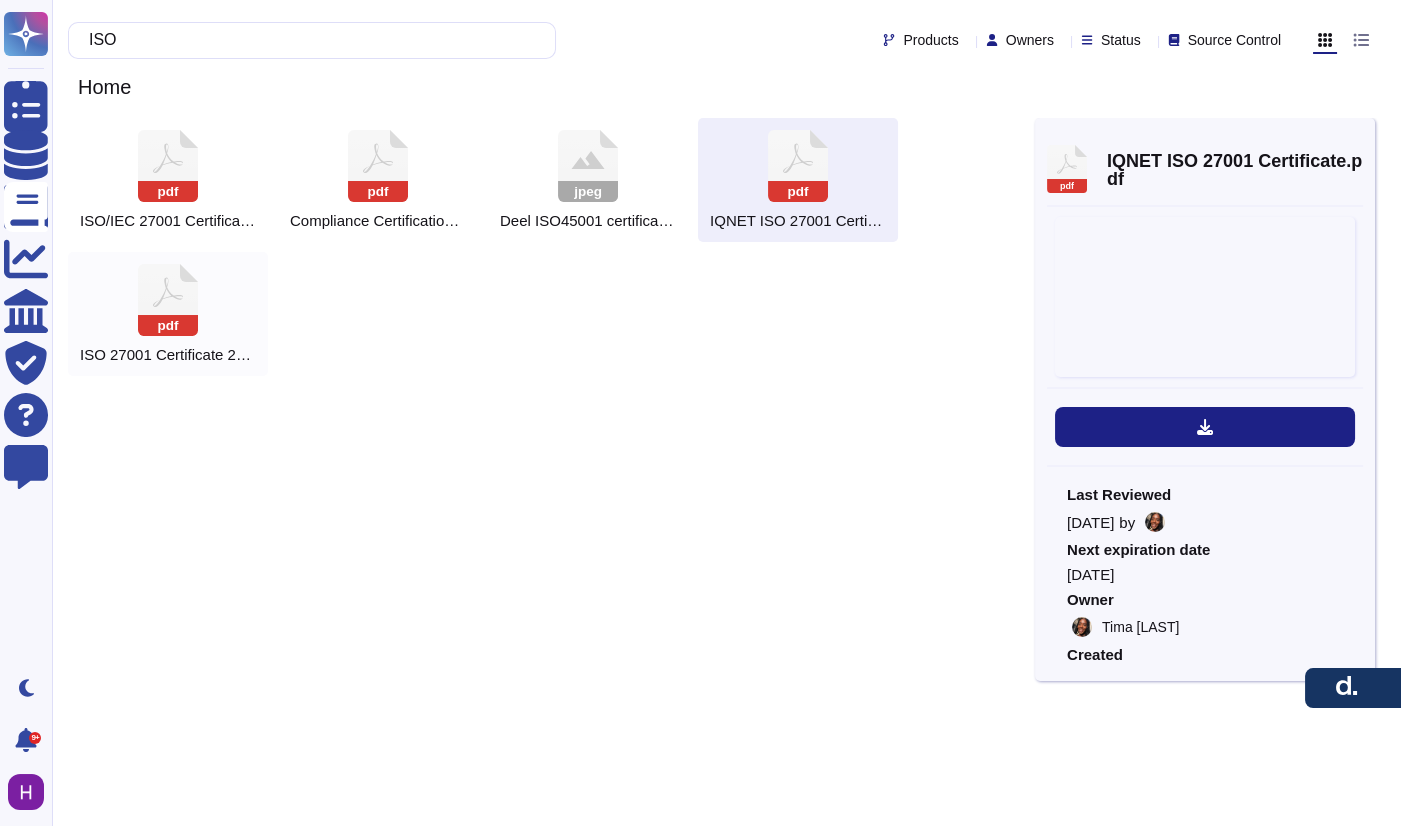 click on "ISO 27001 Certificate 2025.pdf" at bounding box center (168, 355) 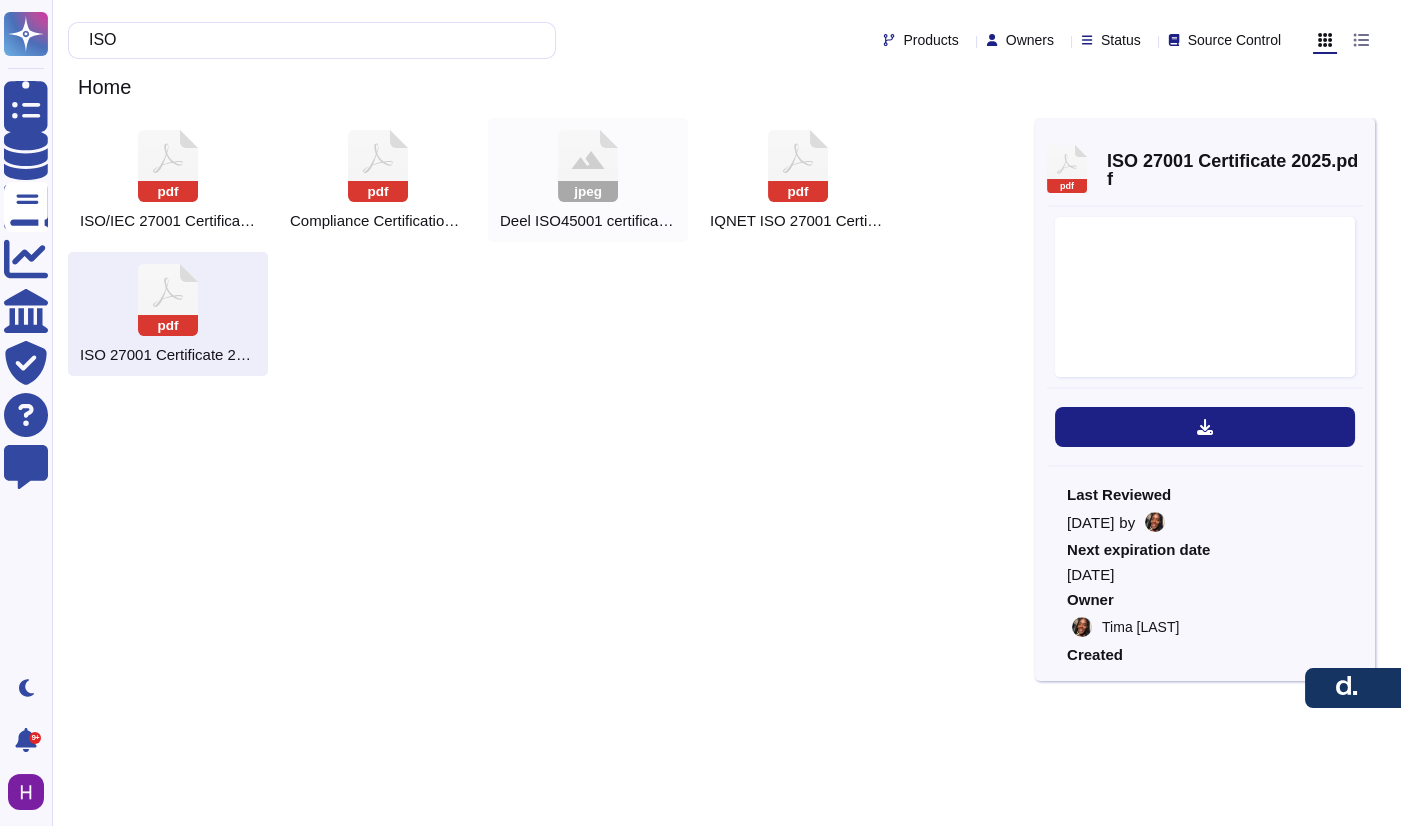 click on "Deel ISO45001 certificate.jpeg" at bounding box center (588, 221) 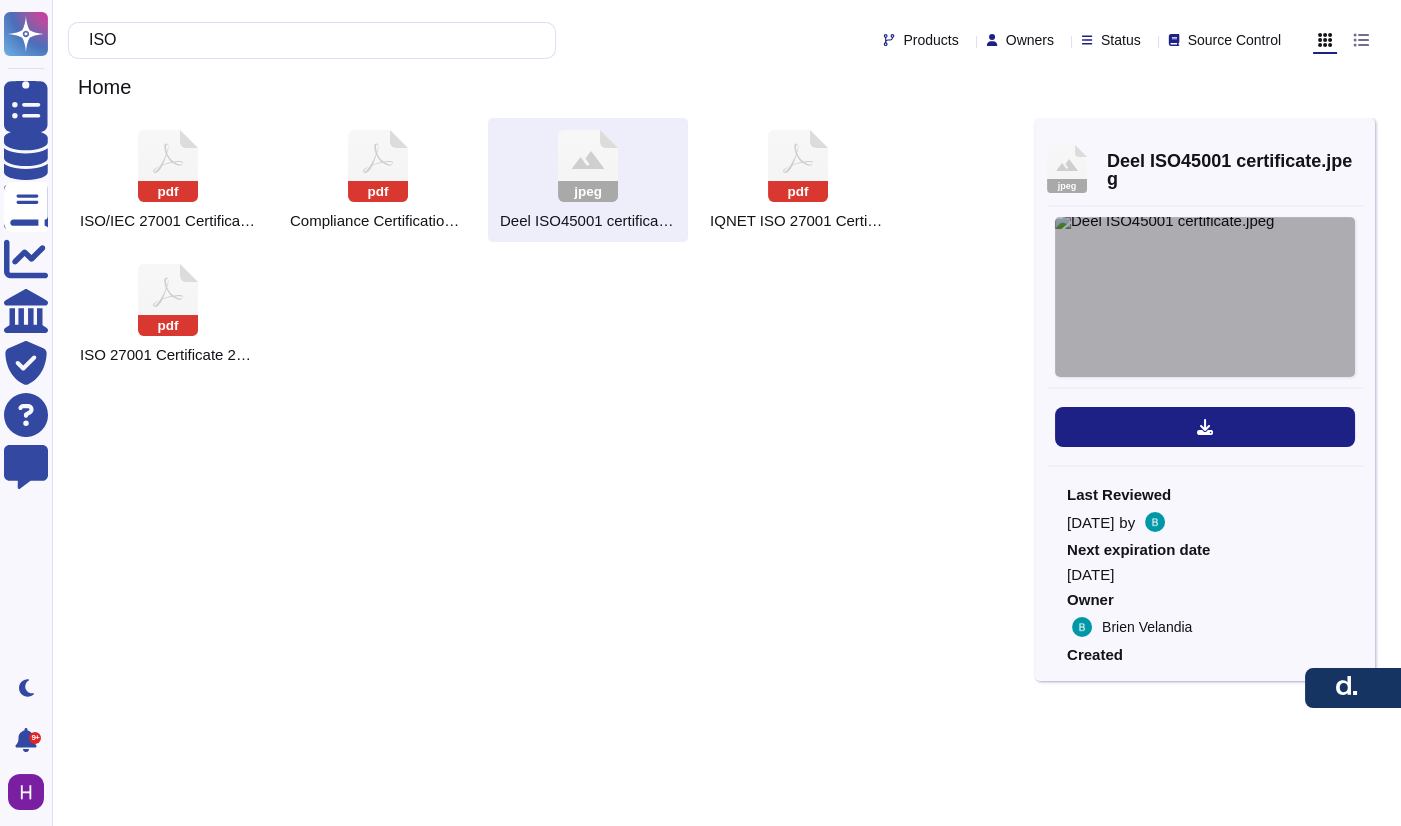 click at bounding box center (1205, 297) 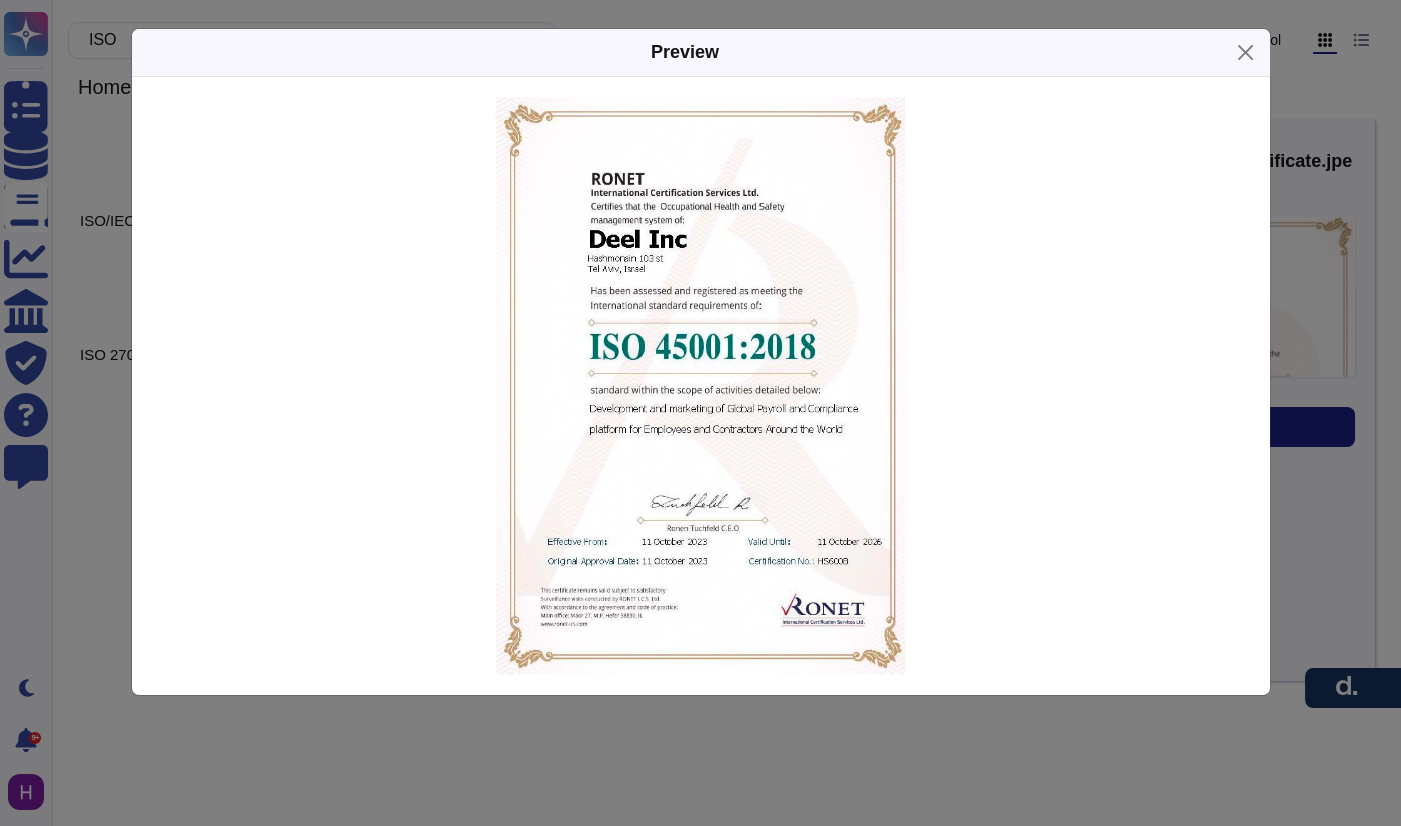 drag, startPoint x: 580, startPoint y: 163, endPoint x: 1392, endPoint y: 120, distance: 813.13776 